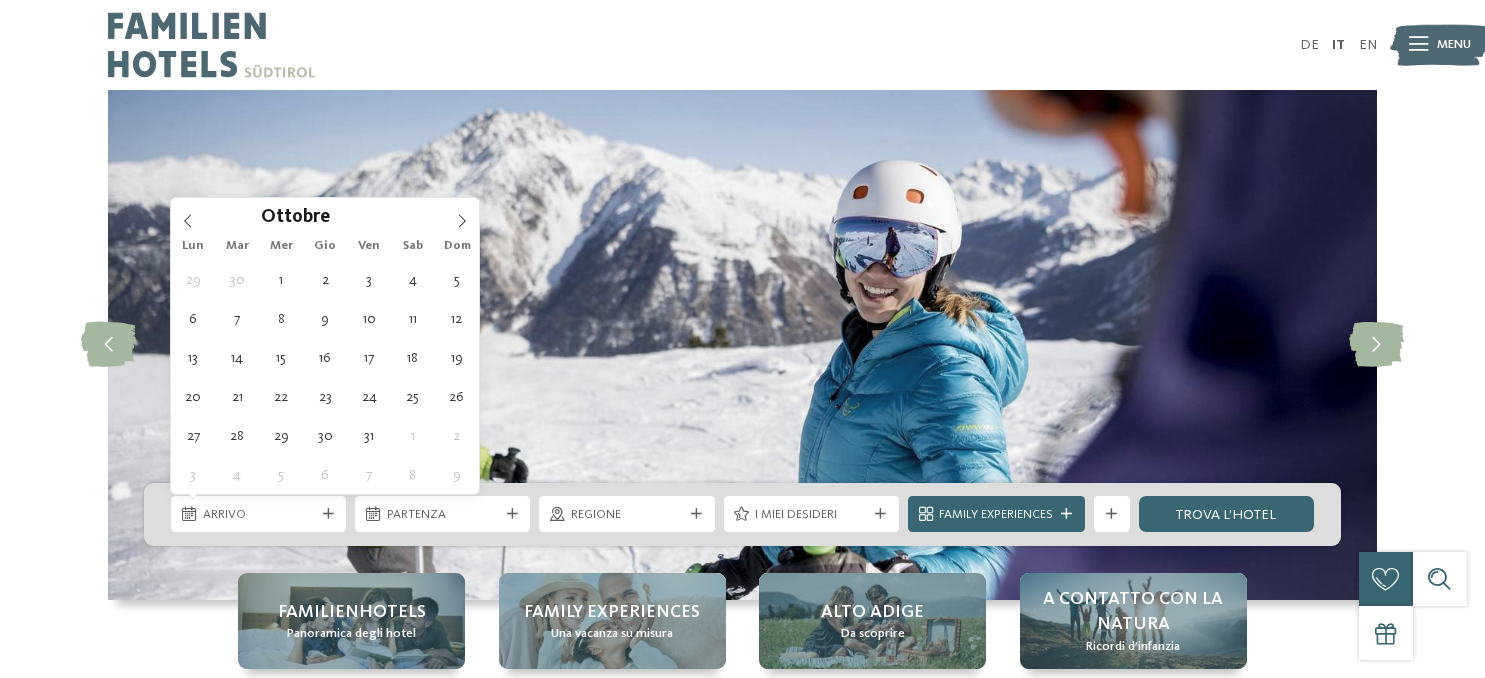 click at bounding box center (462, 215) 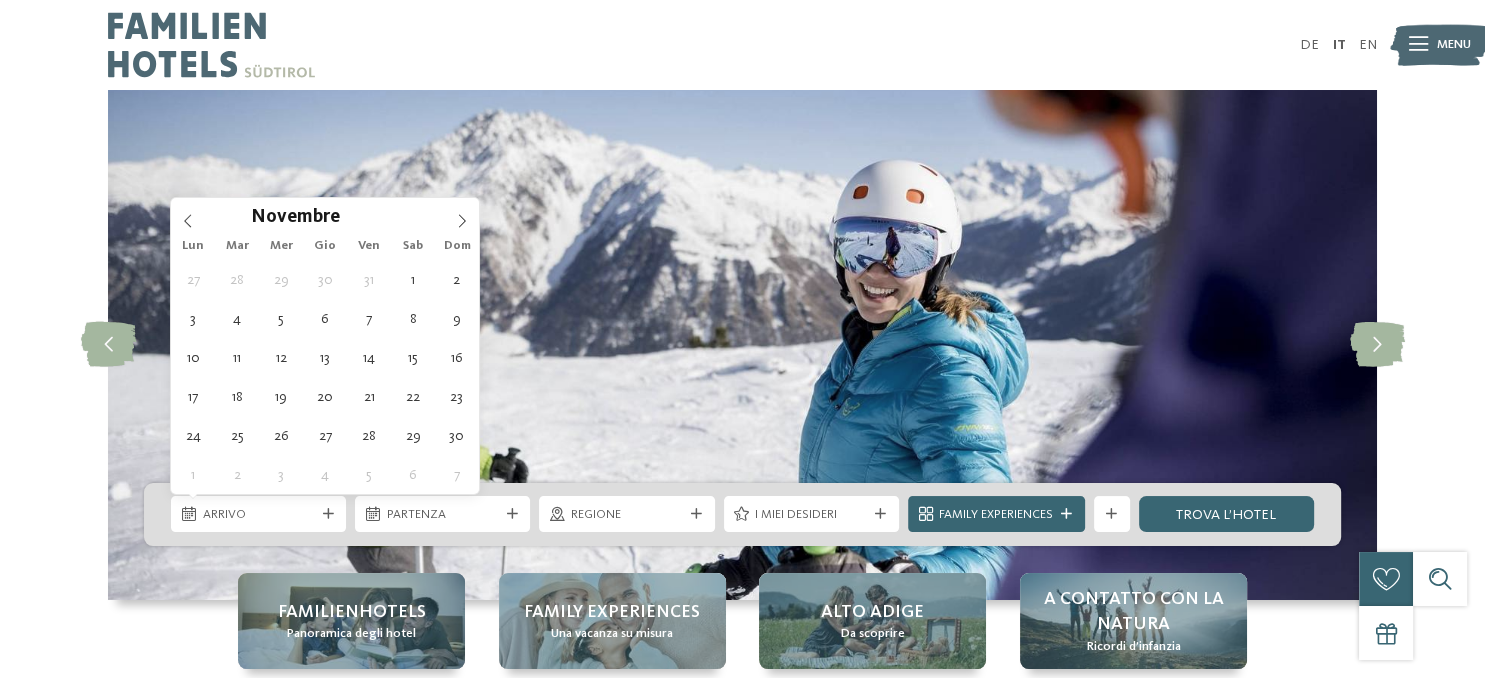 click at bounding box center [462, 215] 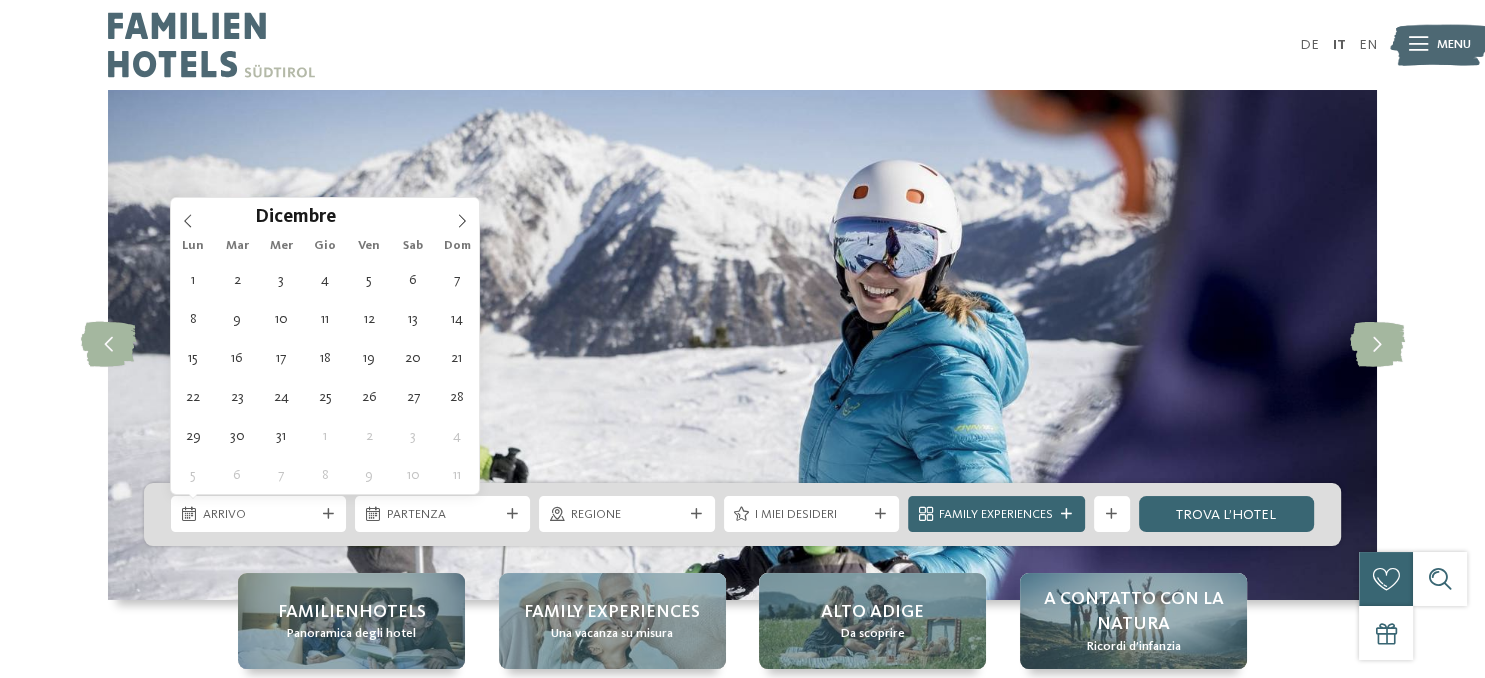 click at bounding box center (462, 215) 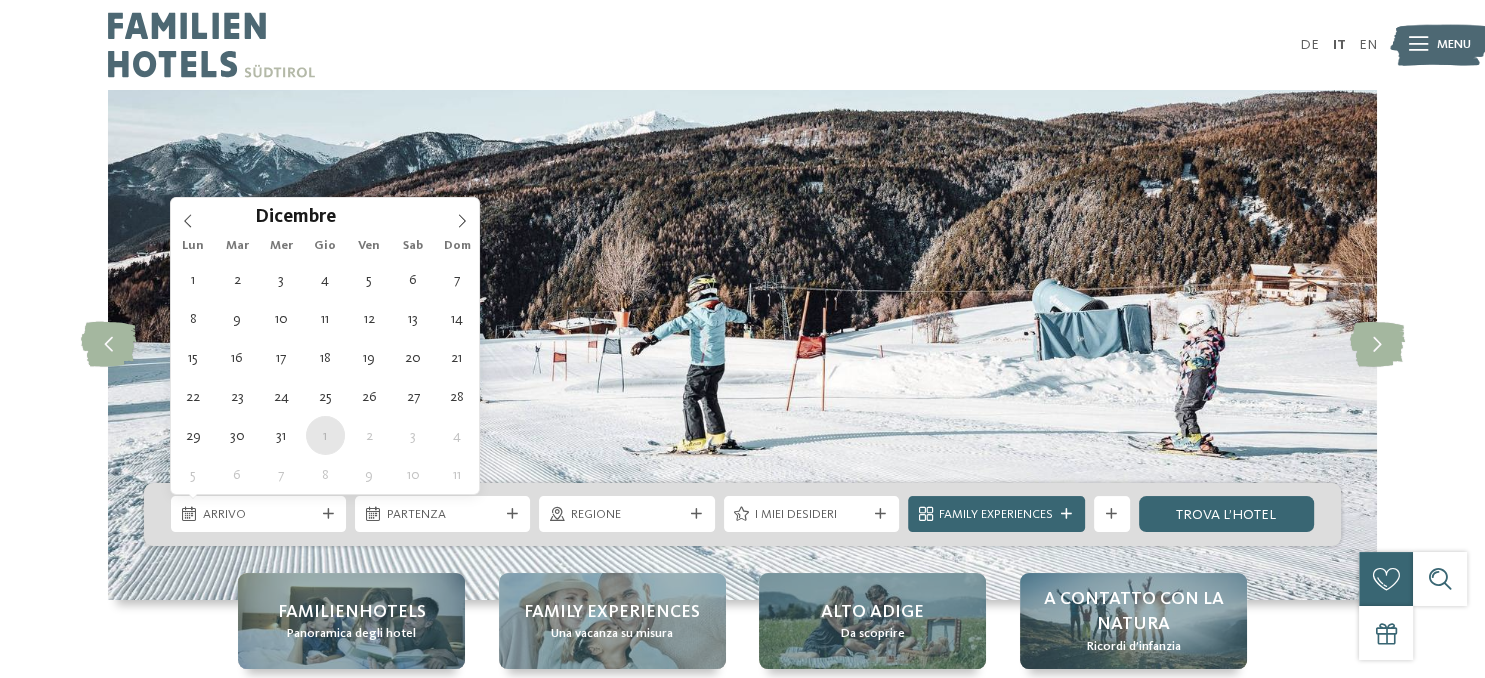 type on "01.01.2026" 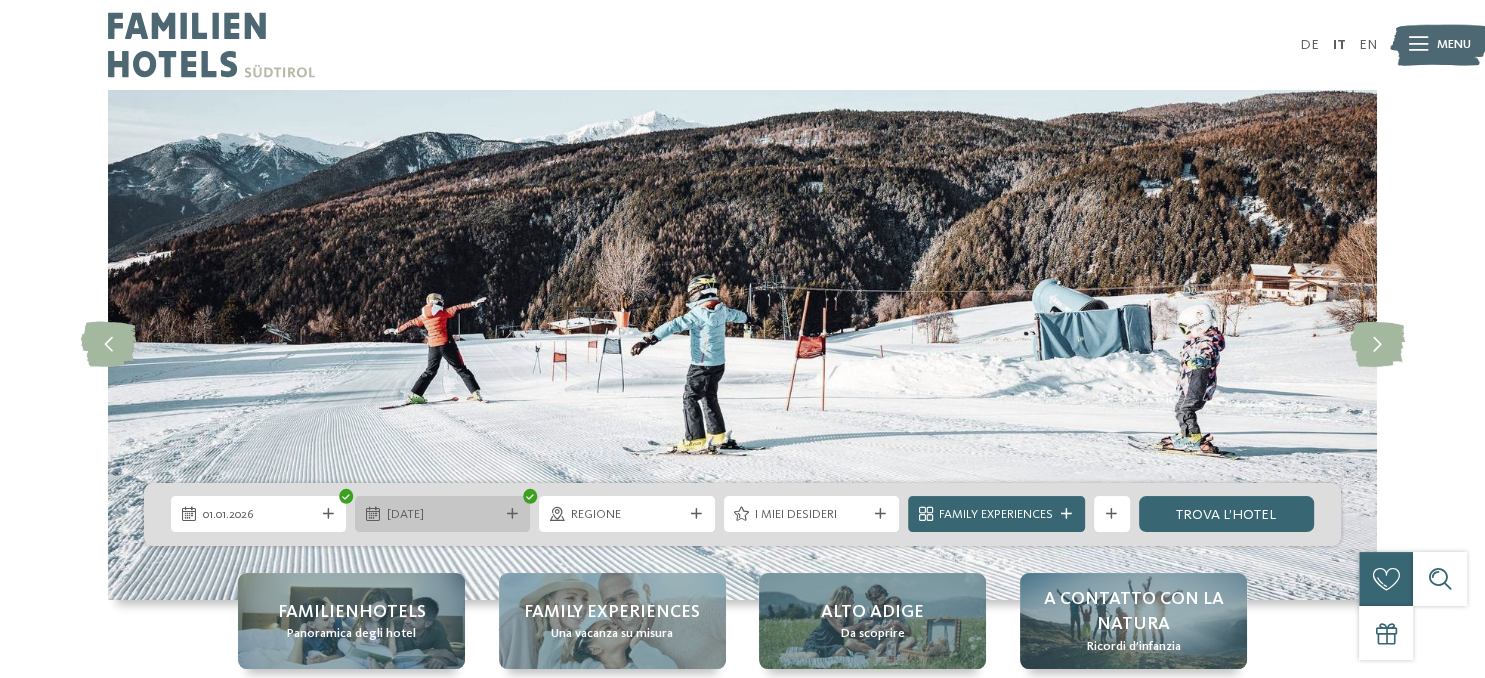 click on "05.01.2026" at bounding box center [443, 515] 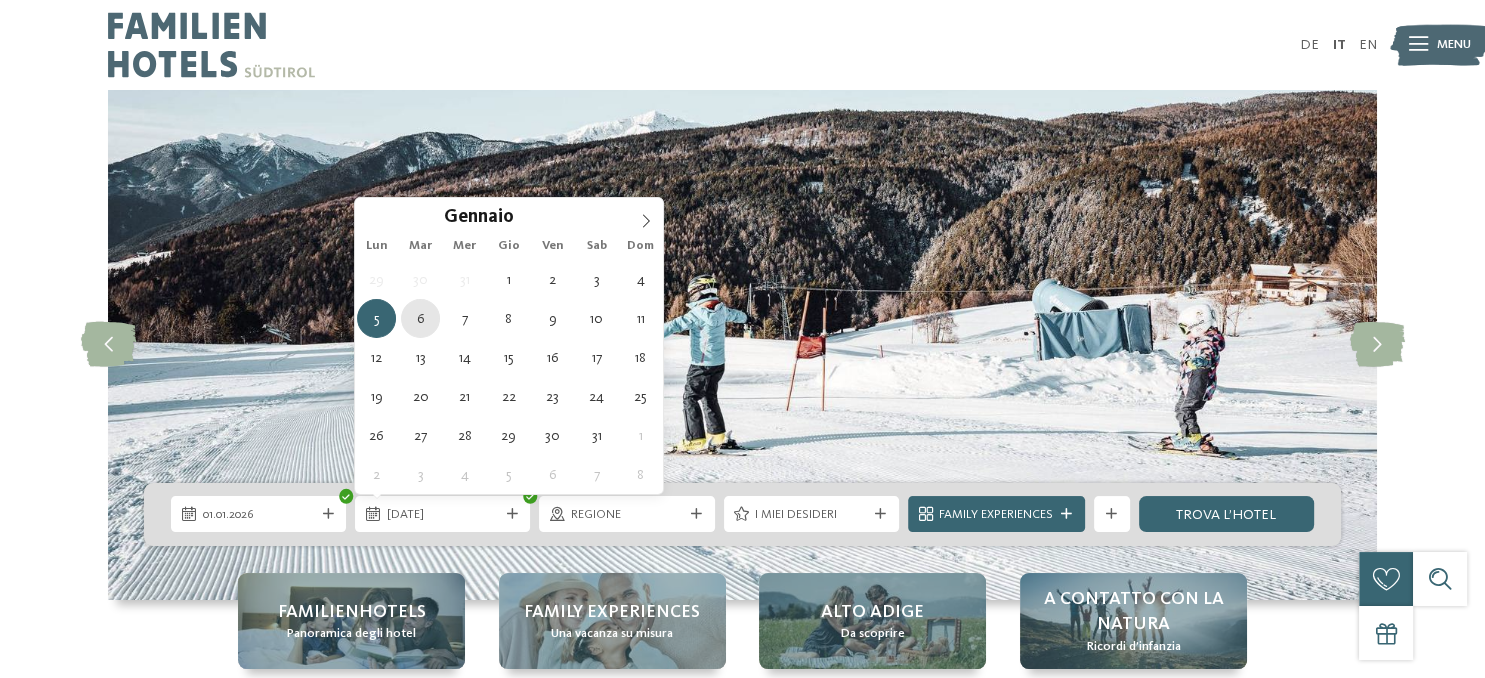 type on "06.01.2026" 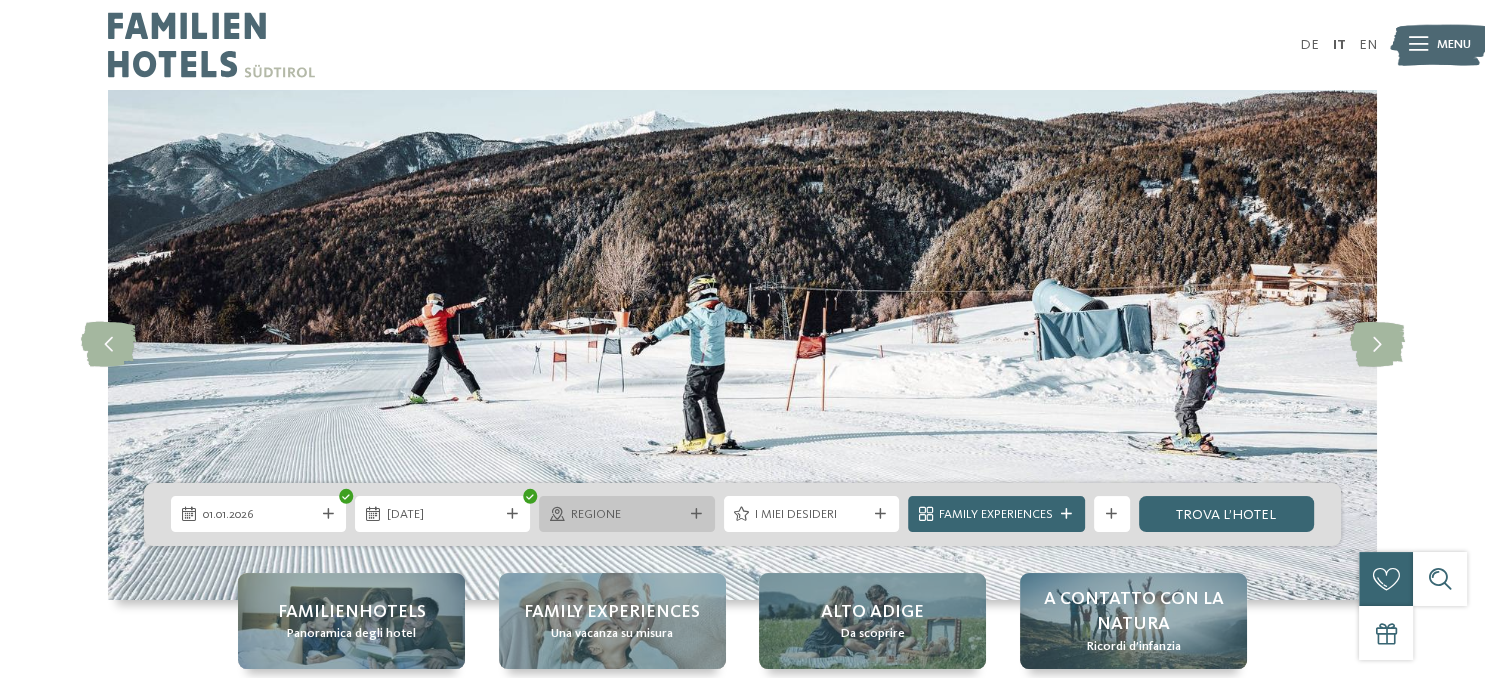 click on "Regione" at bounding box center [627, 515] 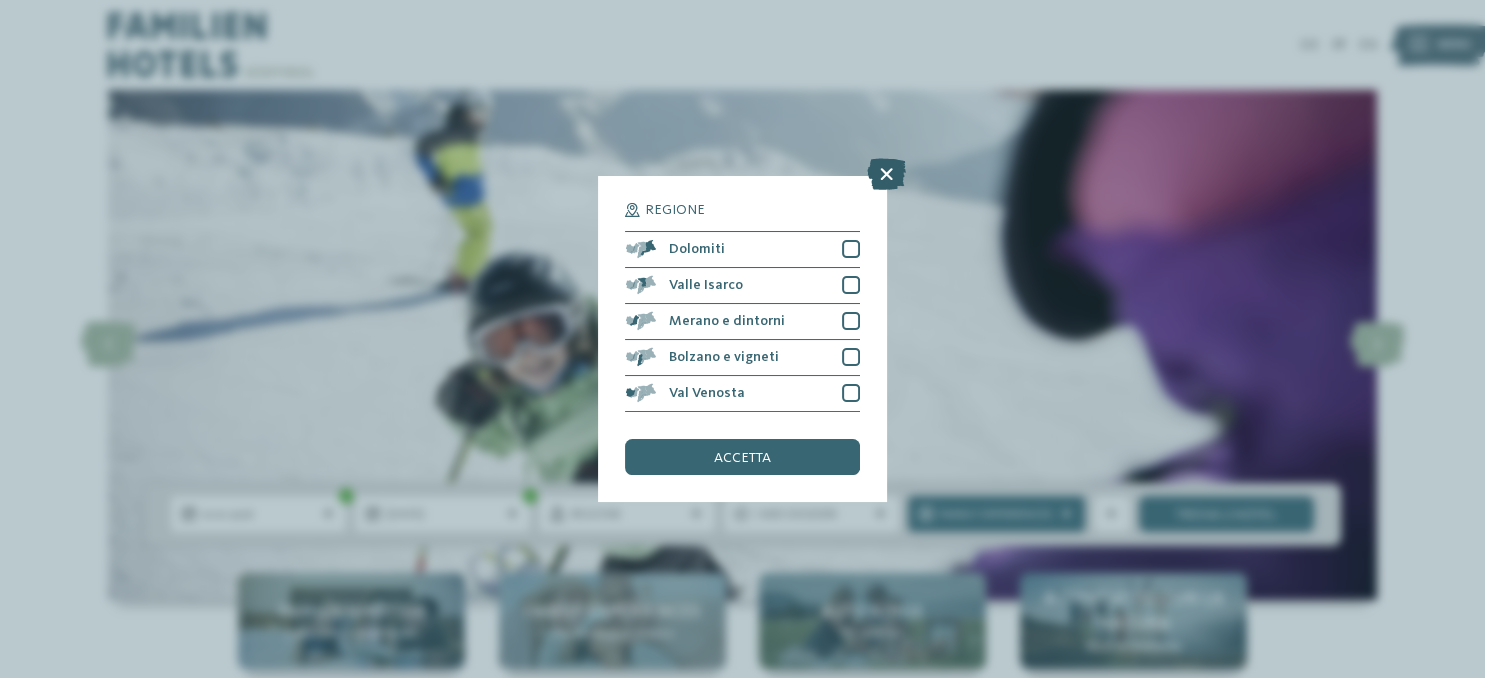 click at bounding box center [886, 174] 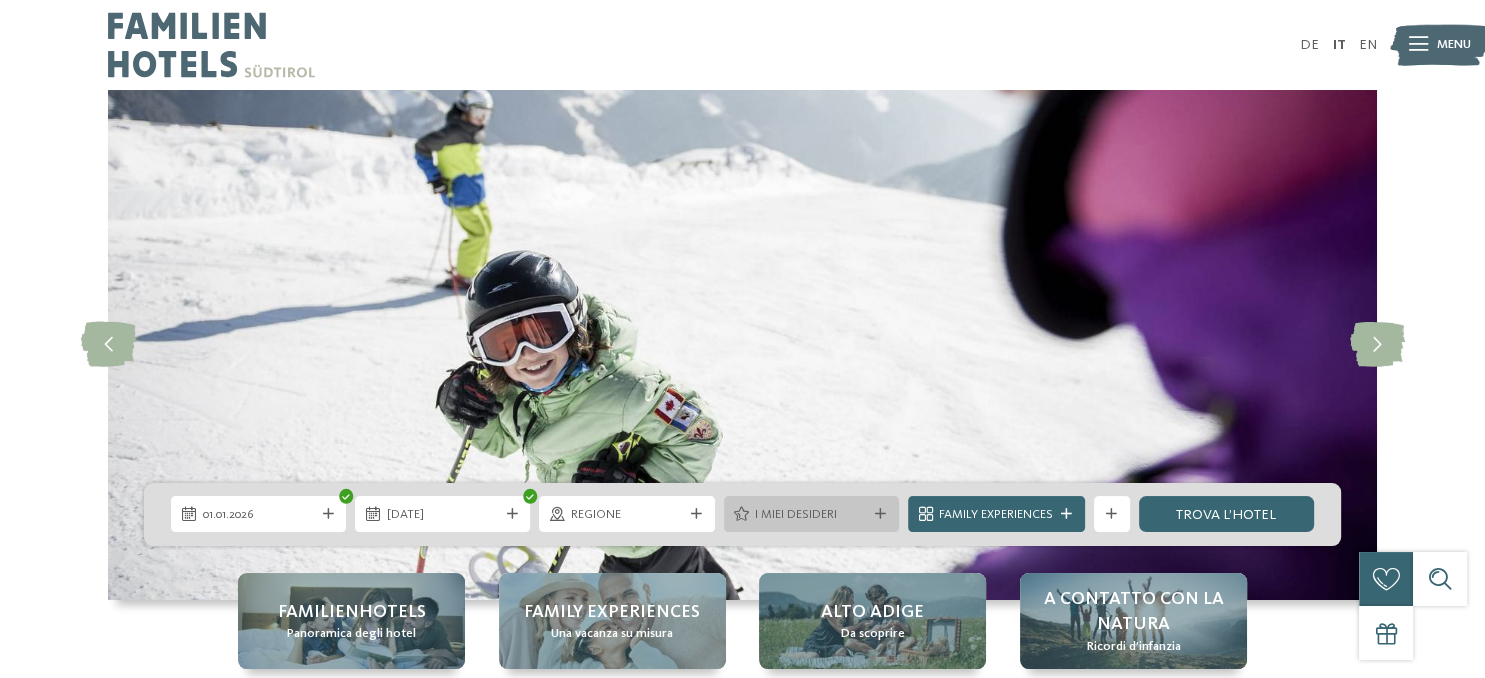 click at bounding box center [881, 514] 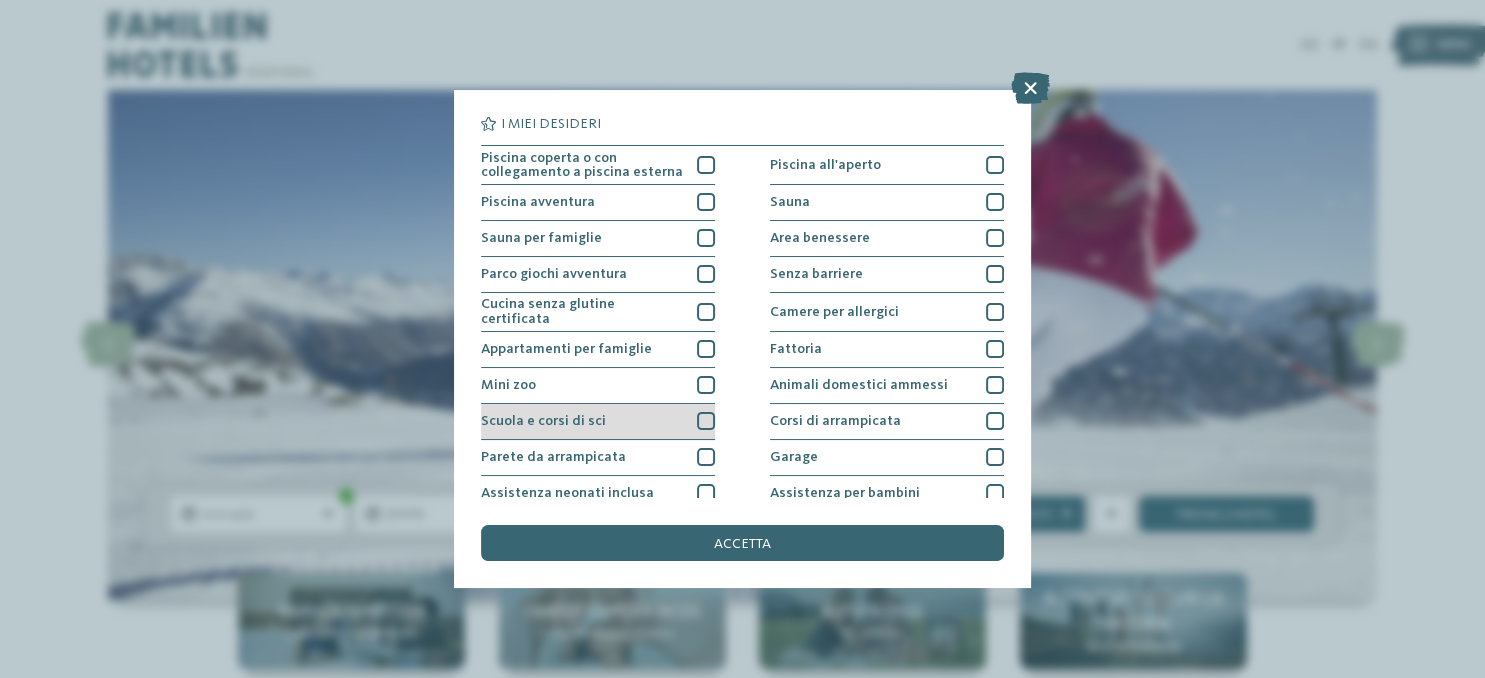 click on "Scuola e corsi di sci" at bounding box center [598, 422] 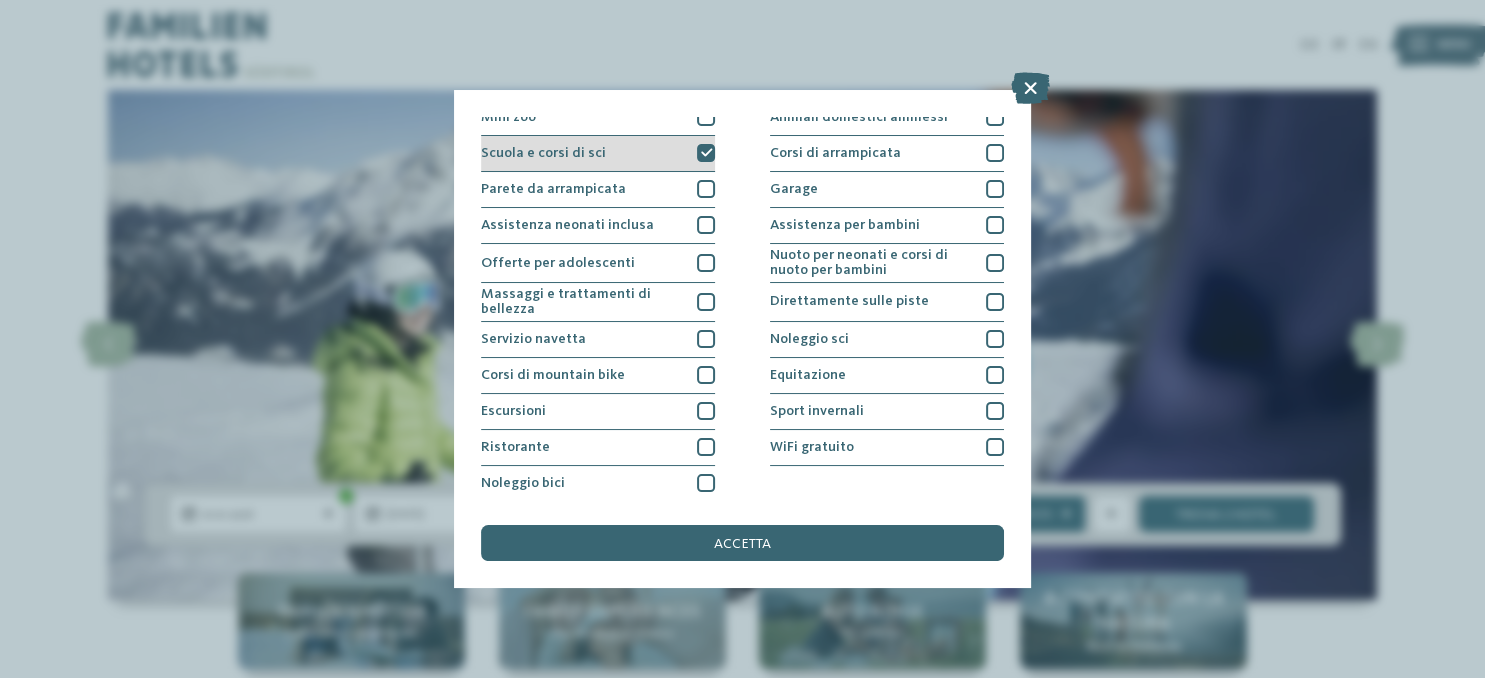 scroll, scrollTop: 268, scrollLeft: 0, axis: vertical 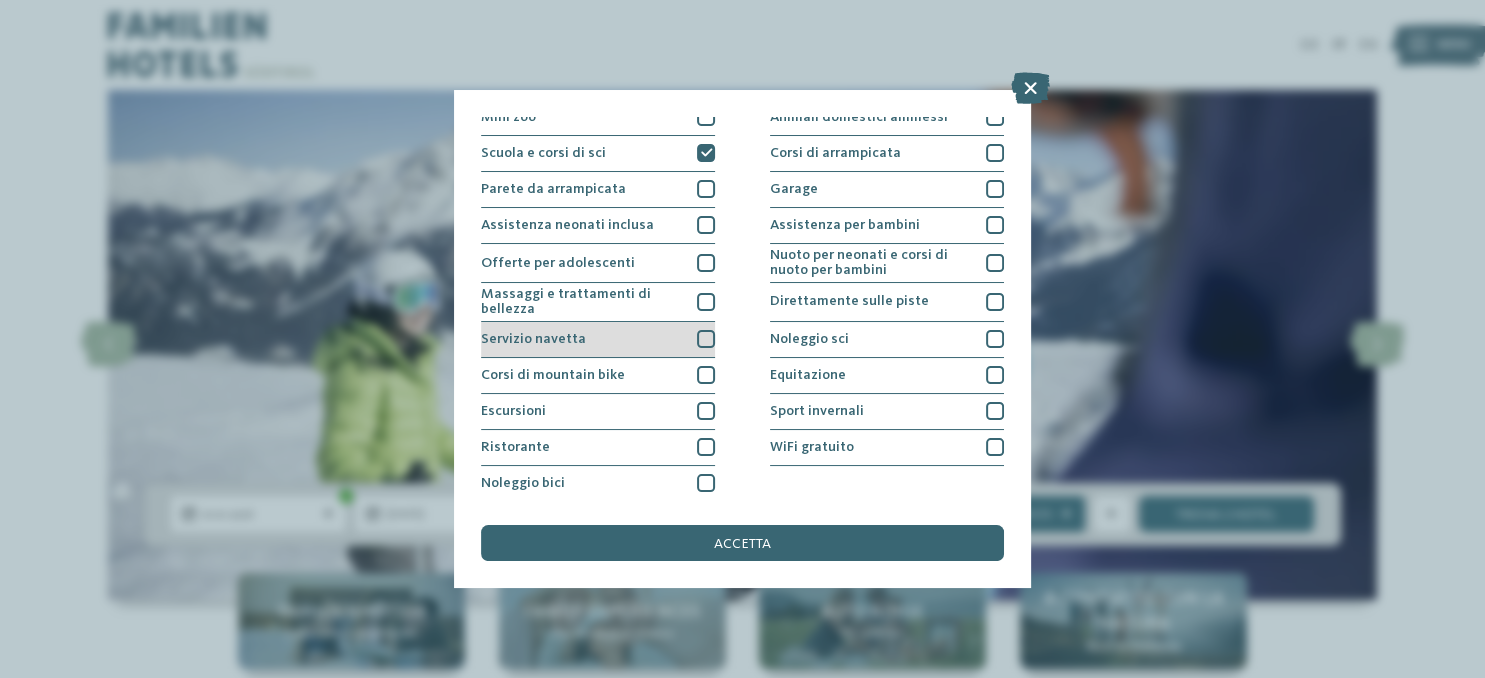 click at bounding box center (706, 339) 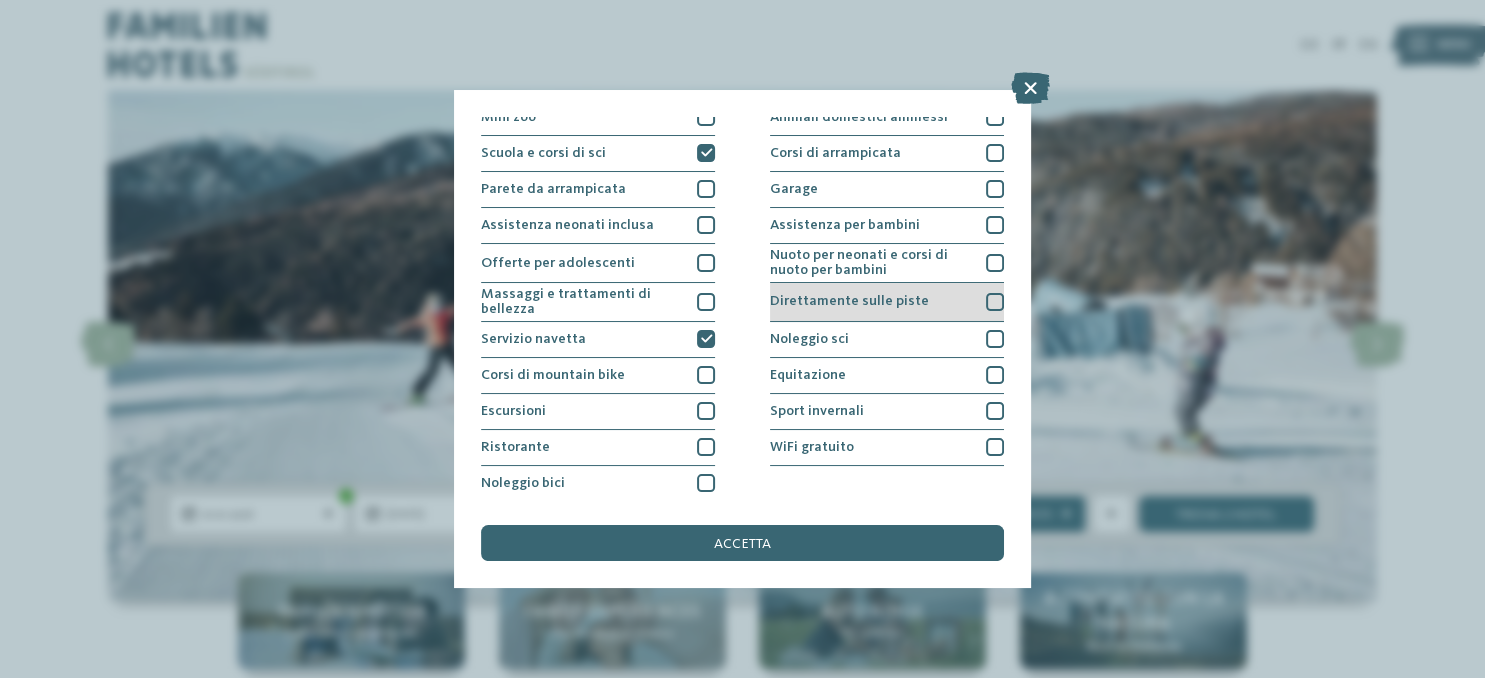 click at bounding box center [995, 302] 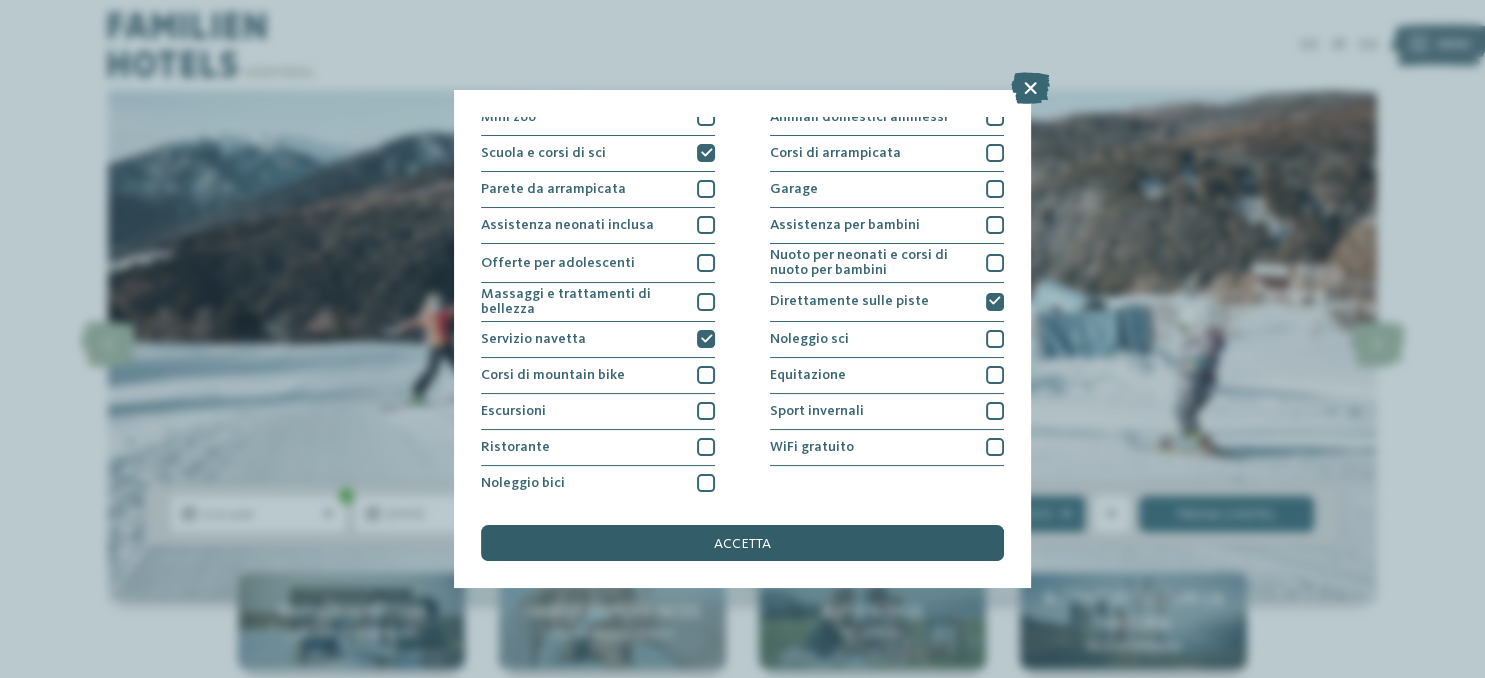 click on "accetta" at bounding box center [742, 543] 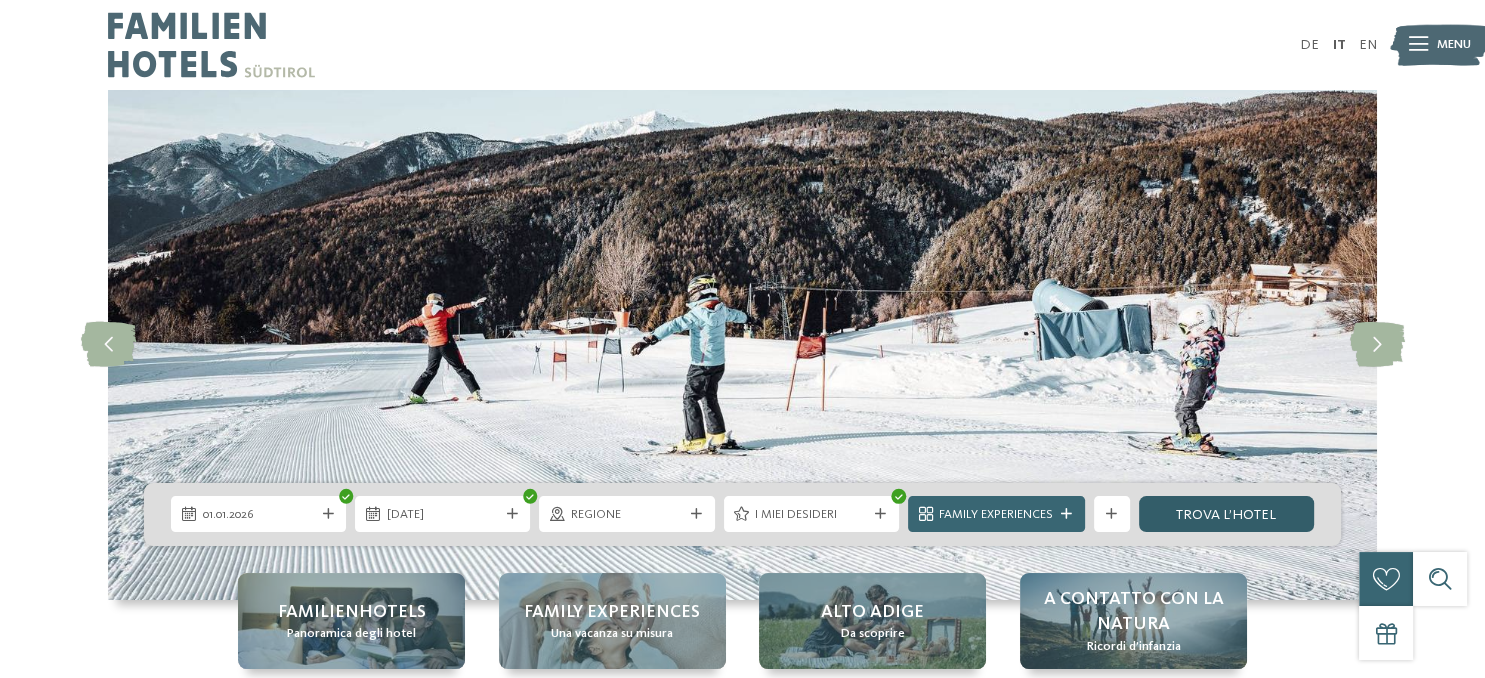 click on "trova l’hotel" at bounding box center [1226, 514] 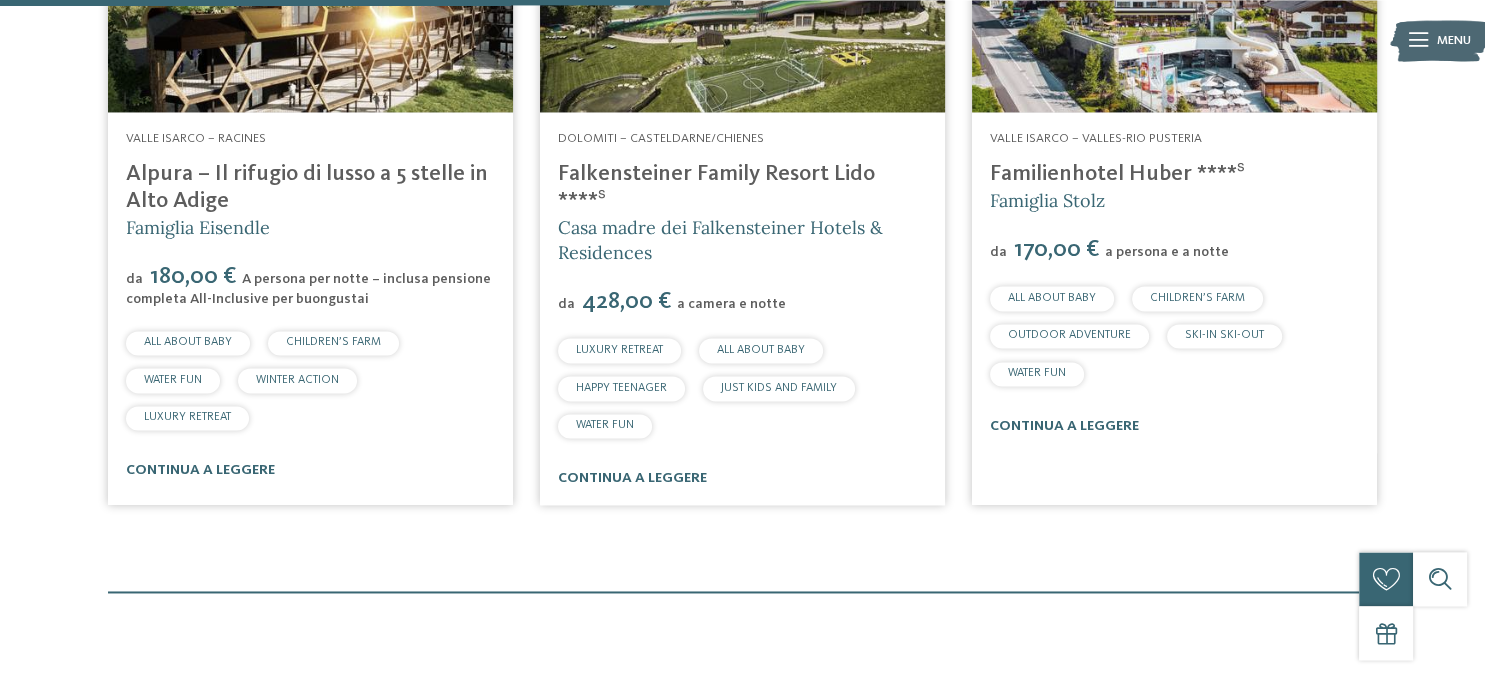scroll, scrollTop: 770, scrollLeft: 0, axis: vertical 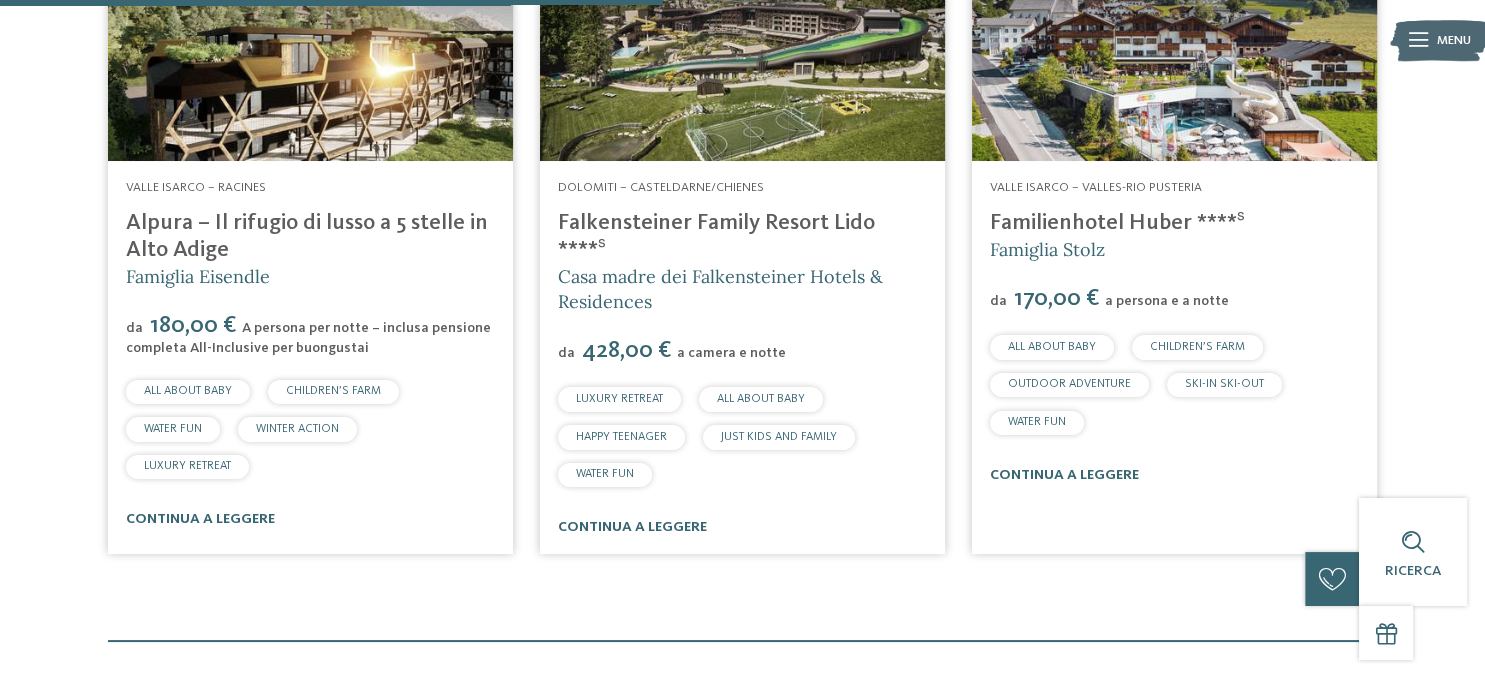 click at bounding box center [1174, 47] 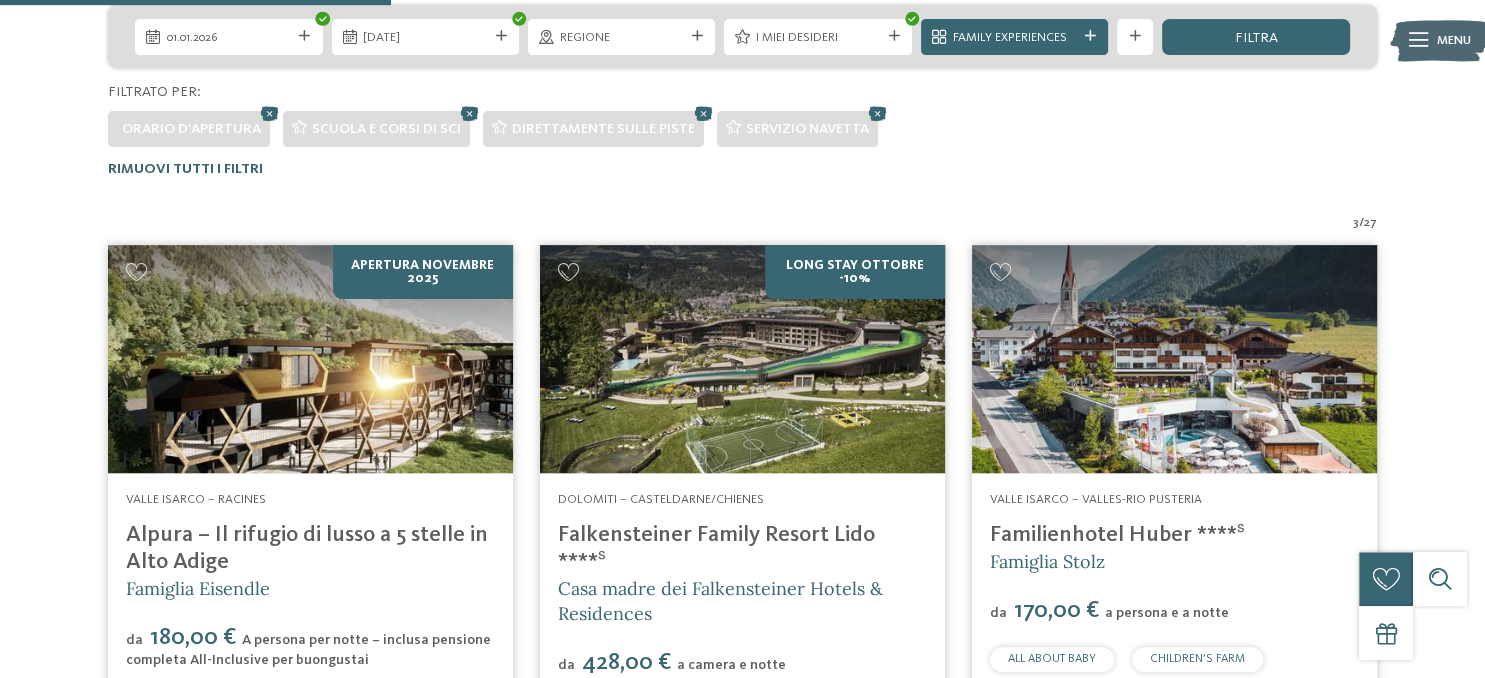 scroll, scrollTop: 453, scrollLeft: 0, axis: vertical 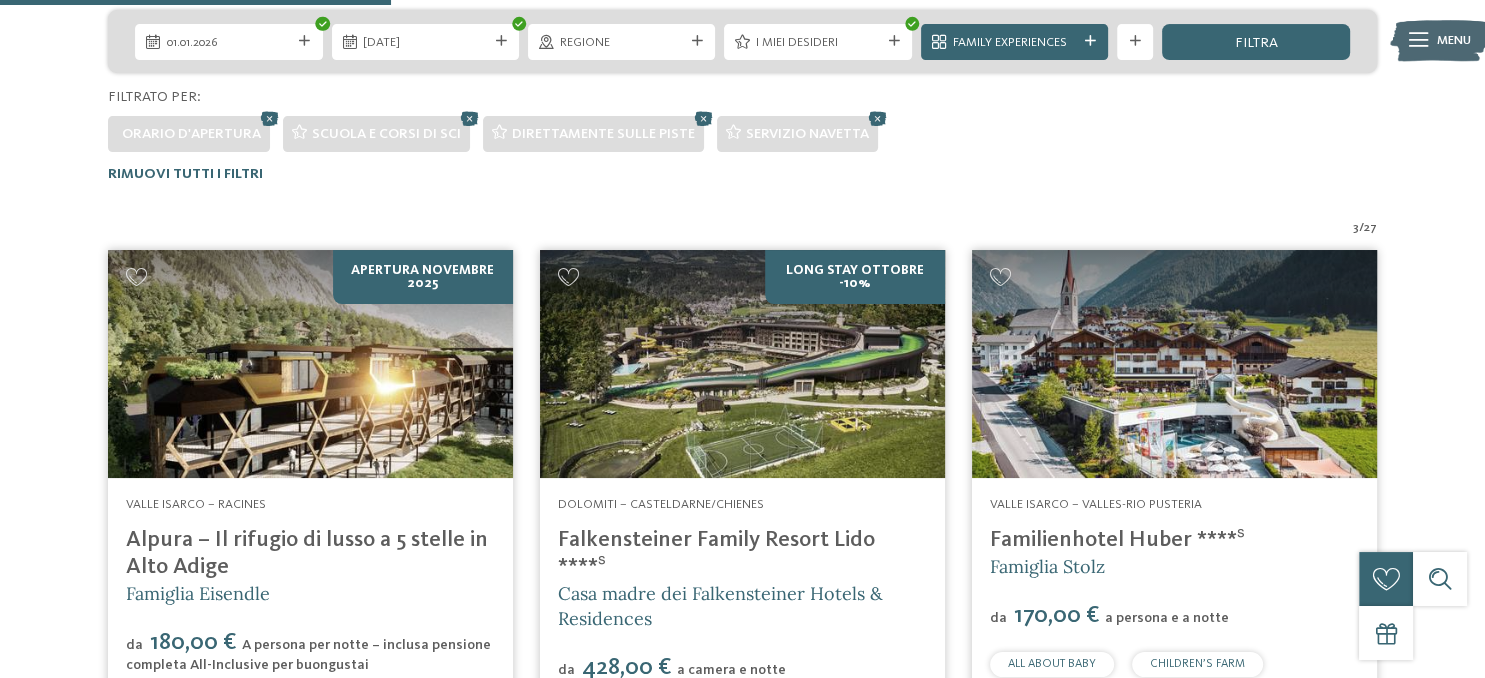 click at bounding box center [310, 364] 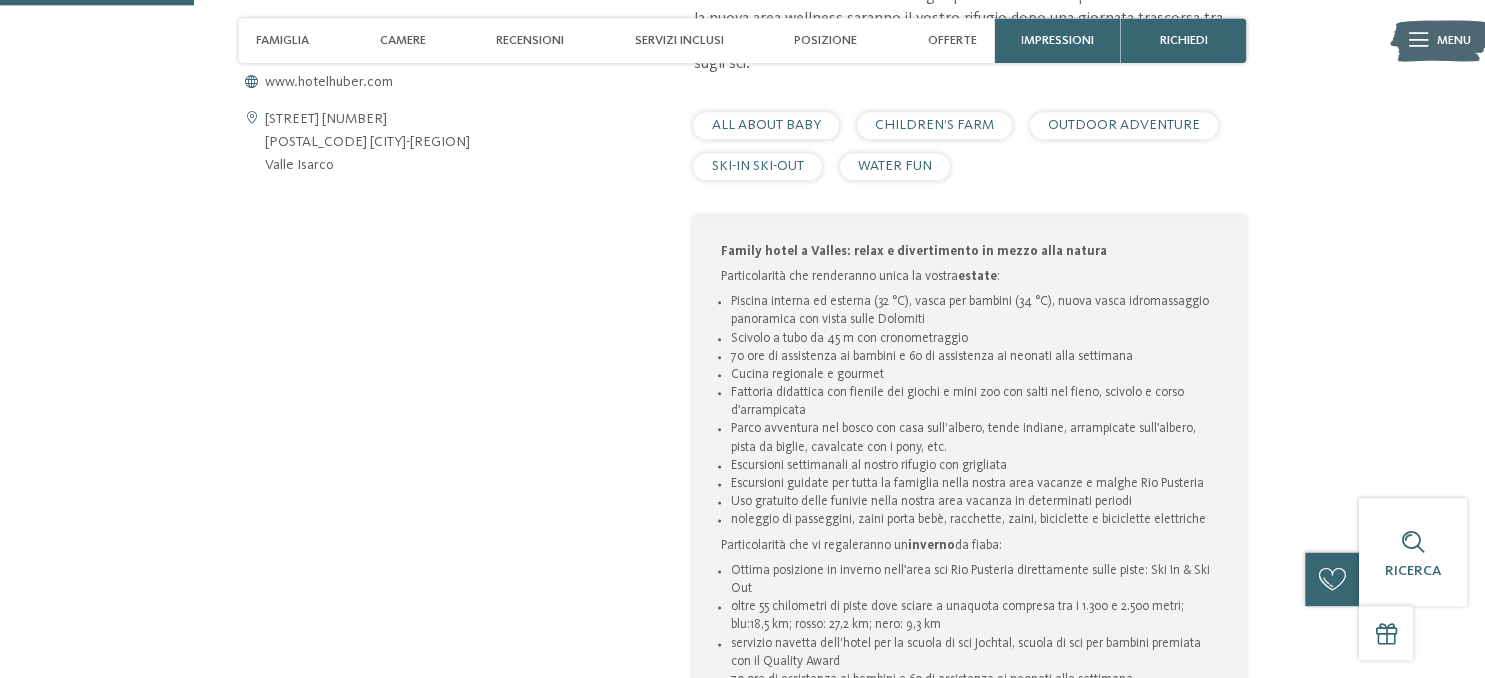 scroll, scrollTop: 950, scrollLeft: 0, axis: vertical 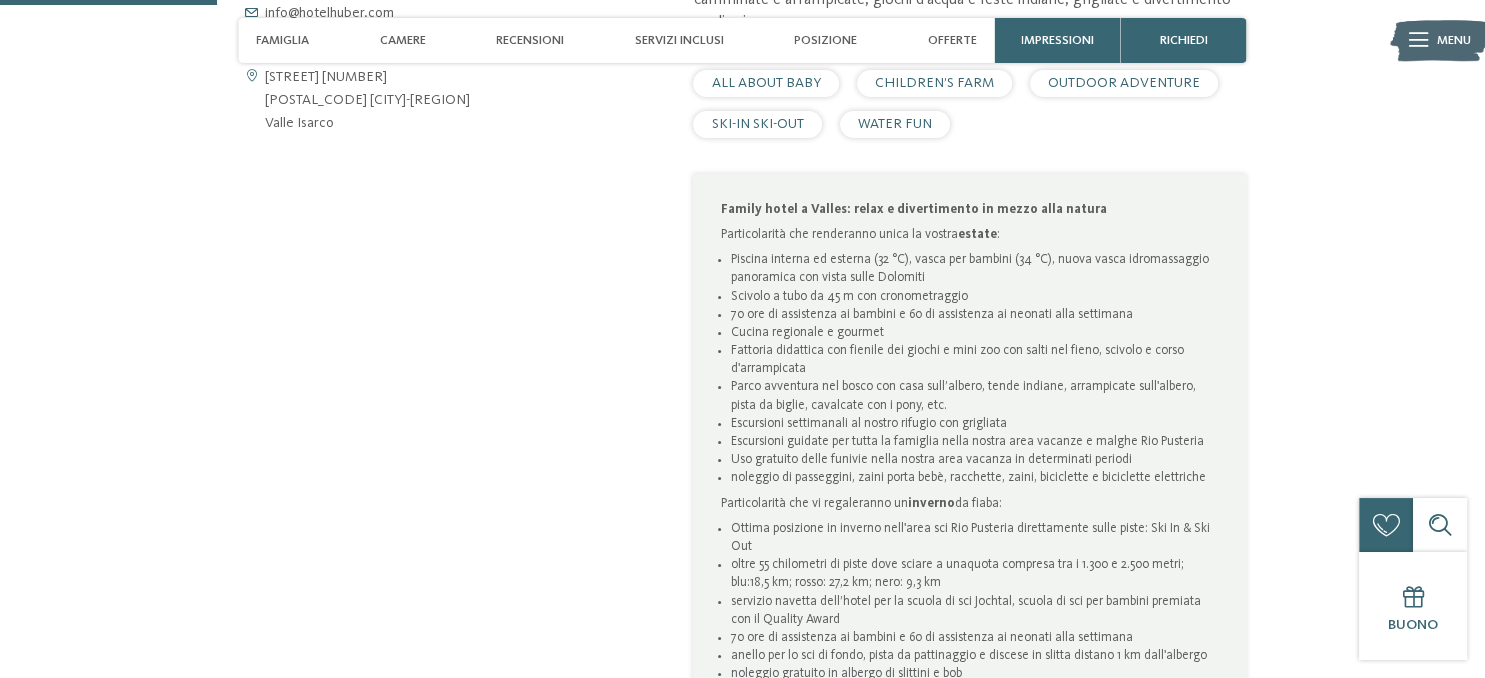 drag, startPoint x: 798, startPoint y: 517, endPoint x: 1012, endPoint y: 516, distance: 214.00233 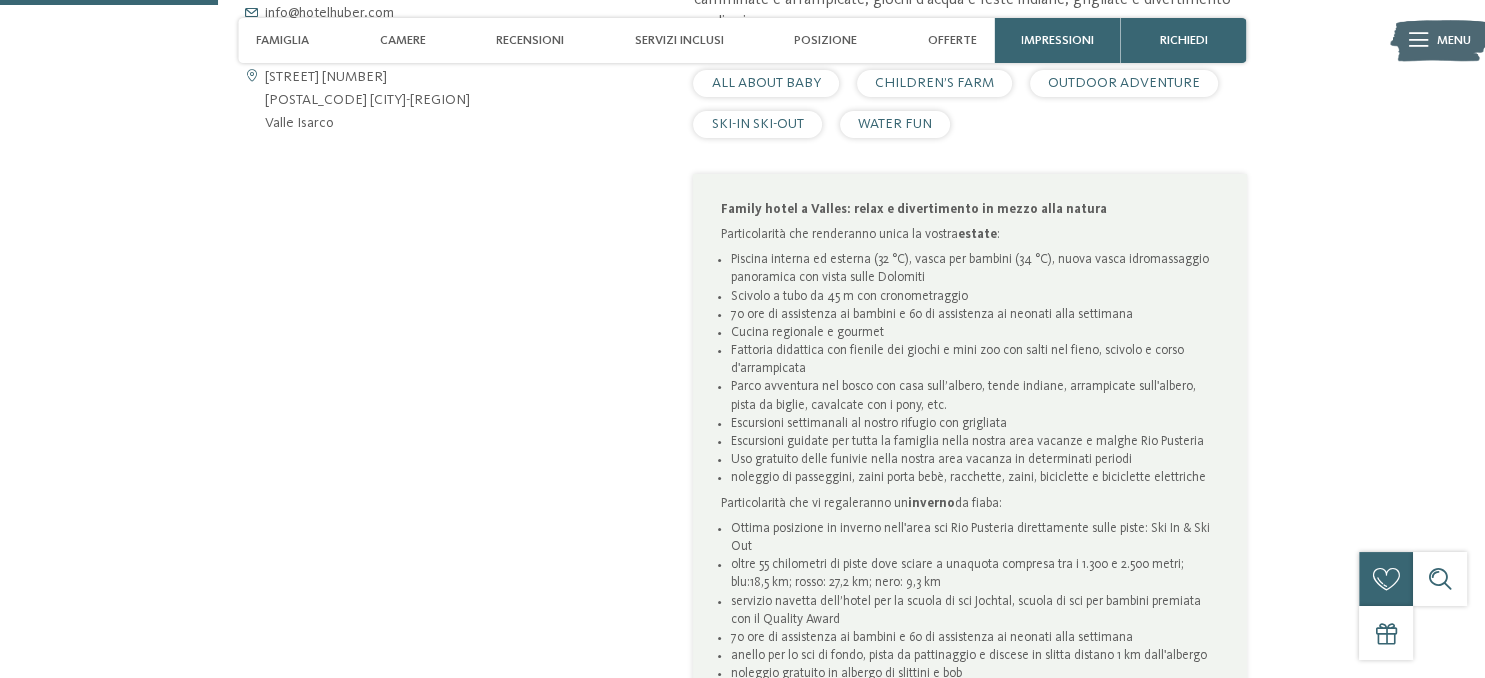 scroll, scrollTop: 1161, scrollLeft: 0, axis: vertical 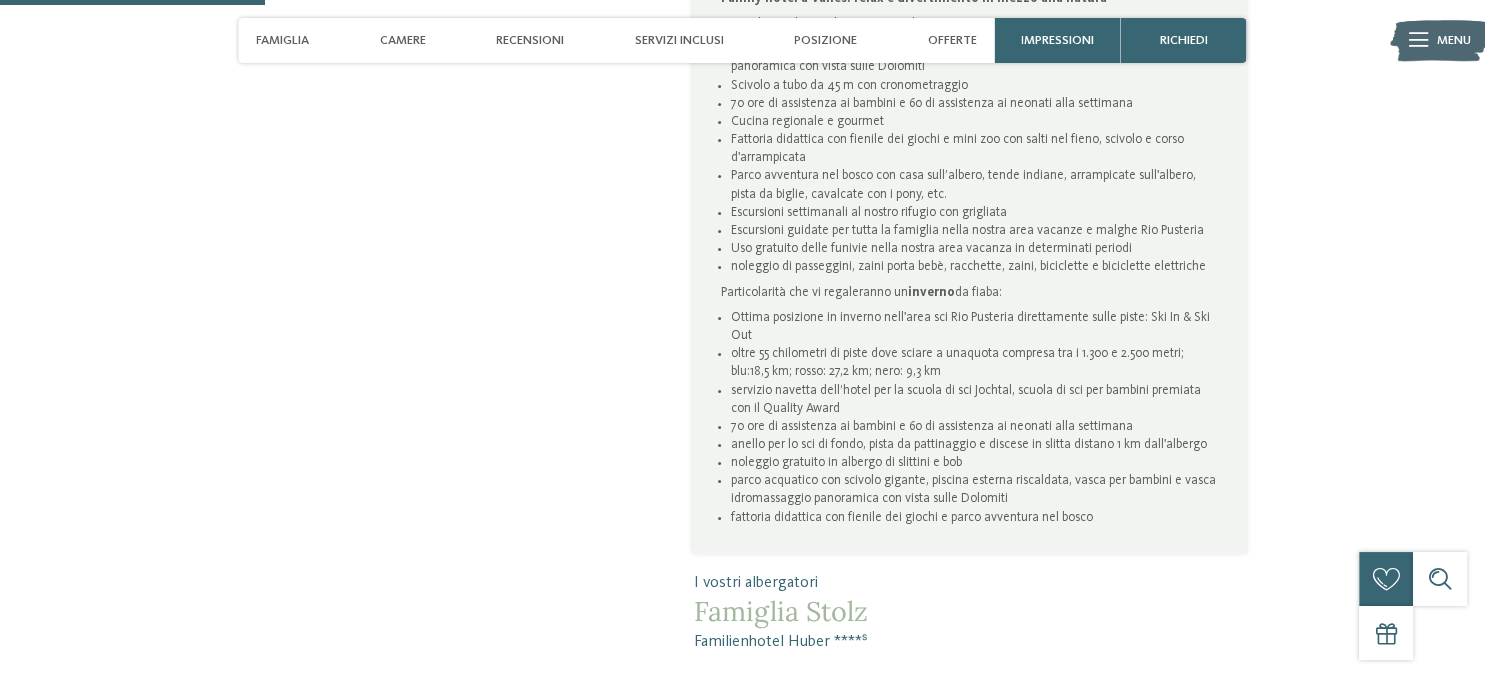 click on "Ottima posizione in inverno nell'area sci Rio Pusteria direttamente sulle piste: Ski In & Ski Out" at bounding box center [975, 327] 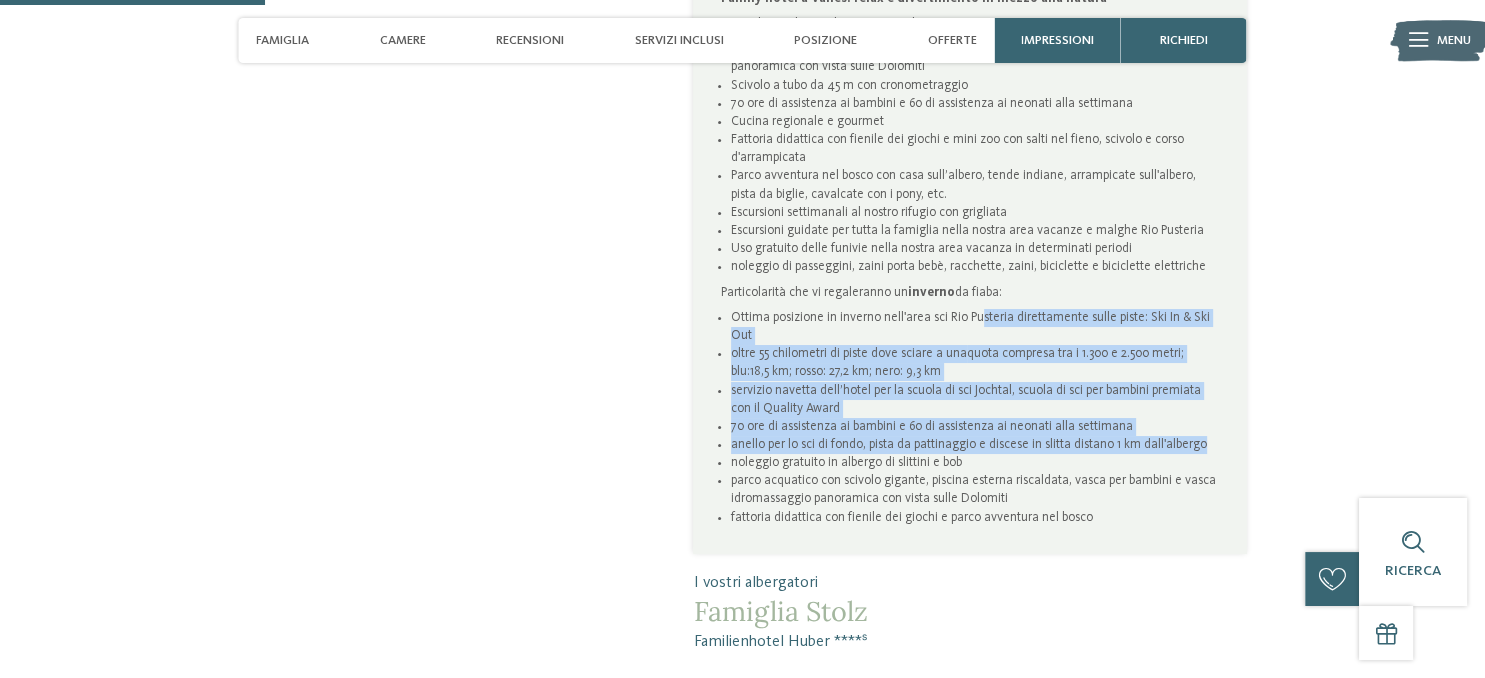 drag, startPoint x: 982, startPoint y: 325, endPoint x: 1214, endPoint y: 462, distance: 269.43088 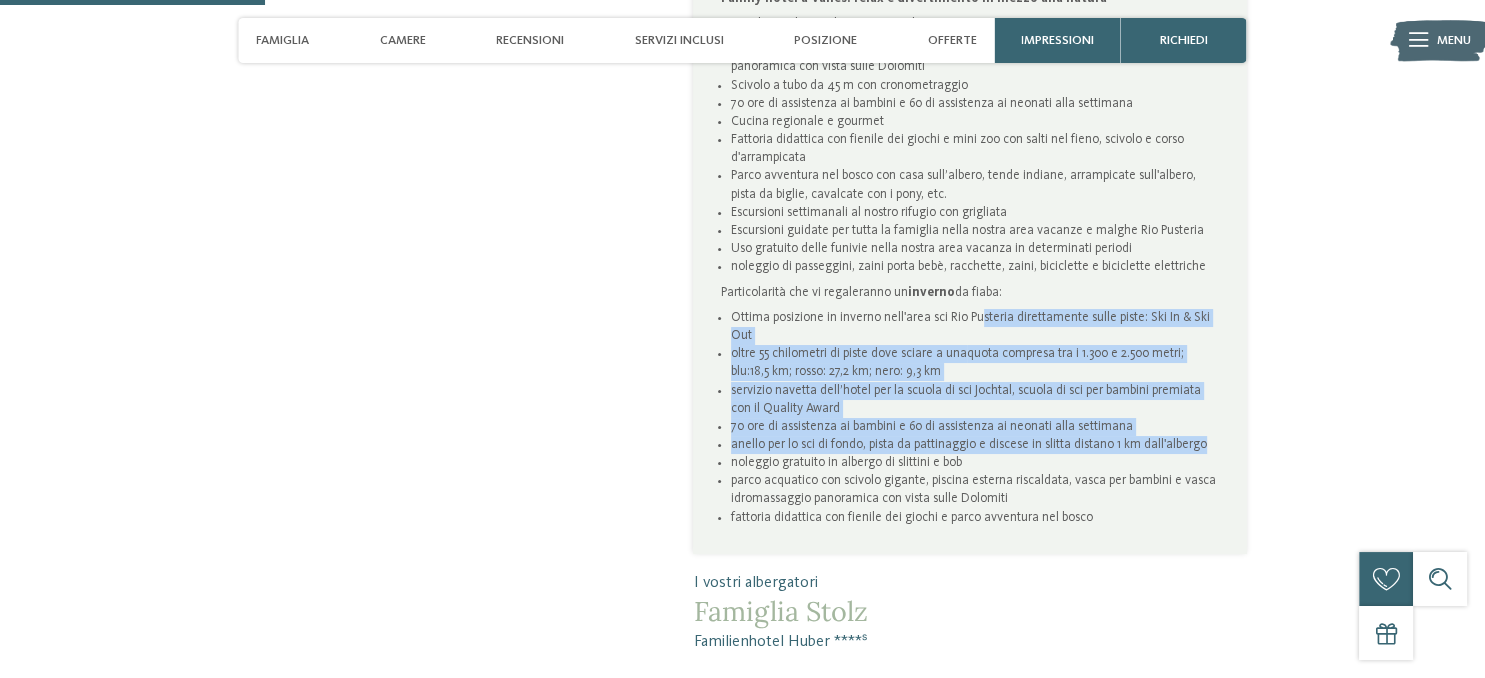 click on "anello per lo sci di fondo, pista da pattinaggio e discese in slitta distano 1 km dall'albergo" at bounding box center (975, 445) 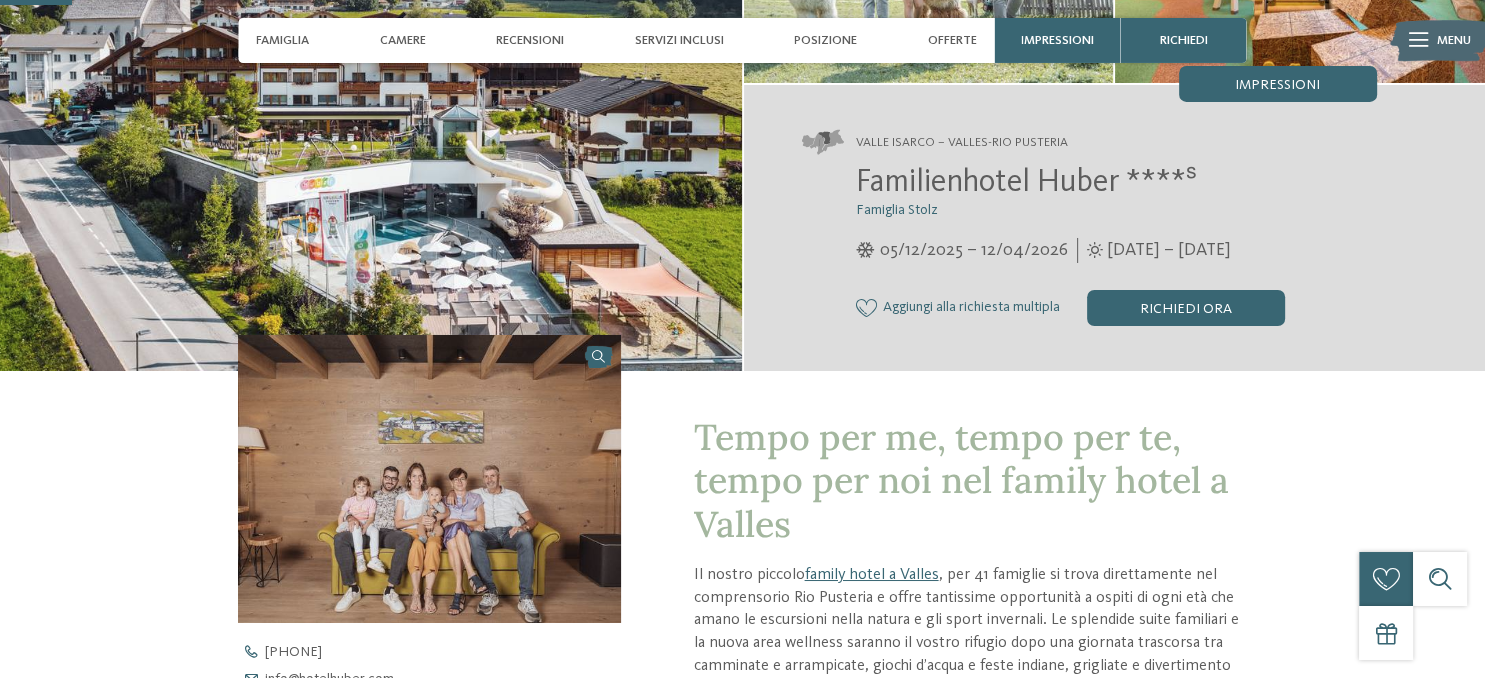 scroll, scrollTop: 316, scrollLeft: 0, axis: vertical 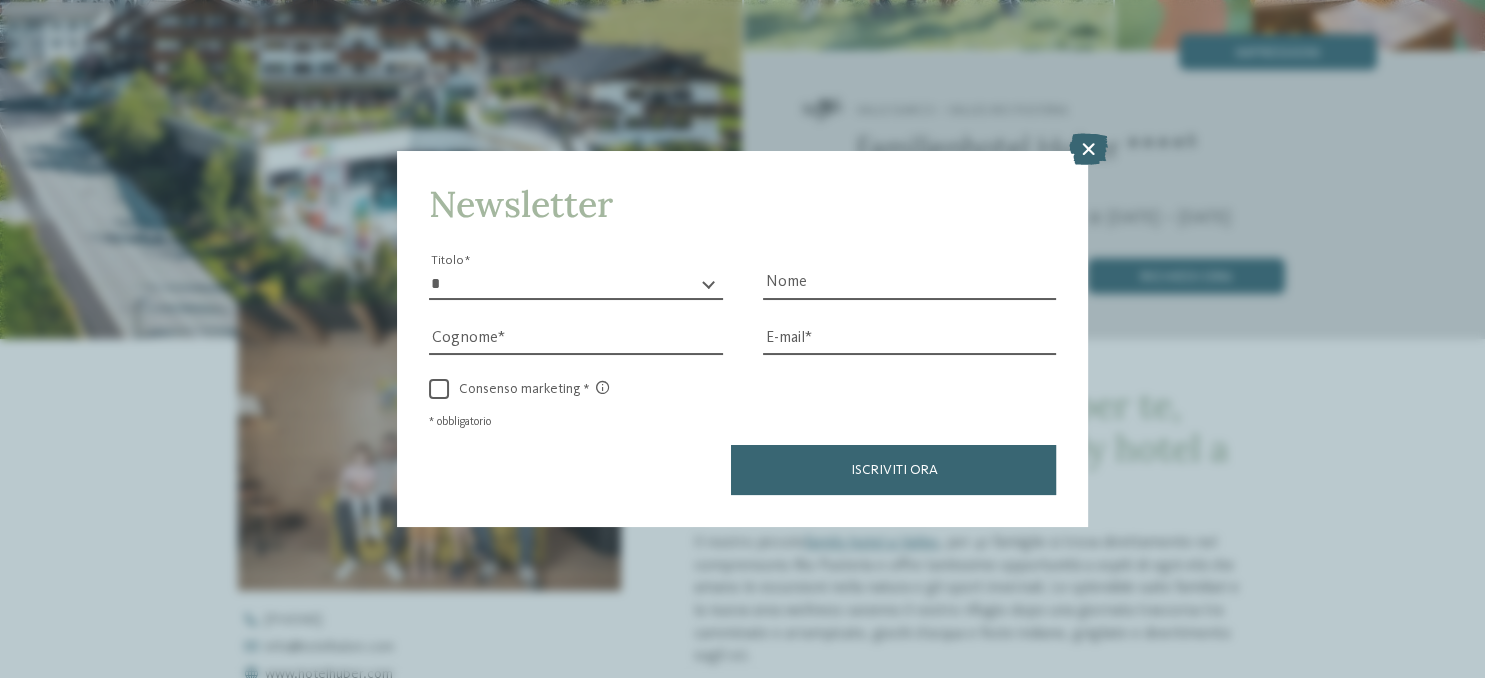 click on "Newsletter
* ****** ******* ******** ******
Titolo
Nome
Cognome
Fax" at bounding box center (742, 339) 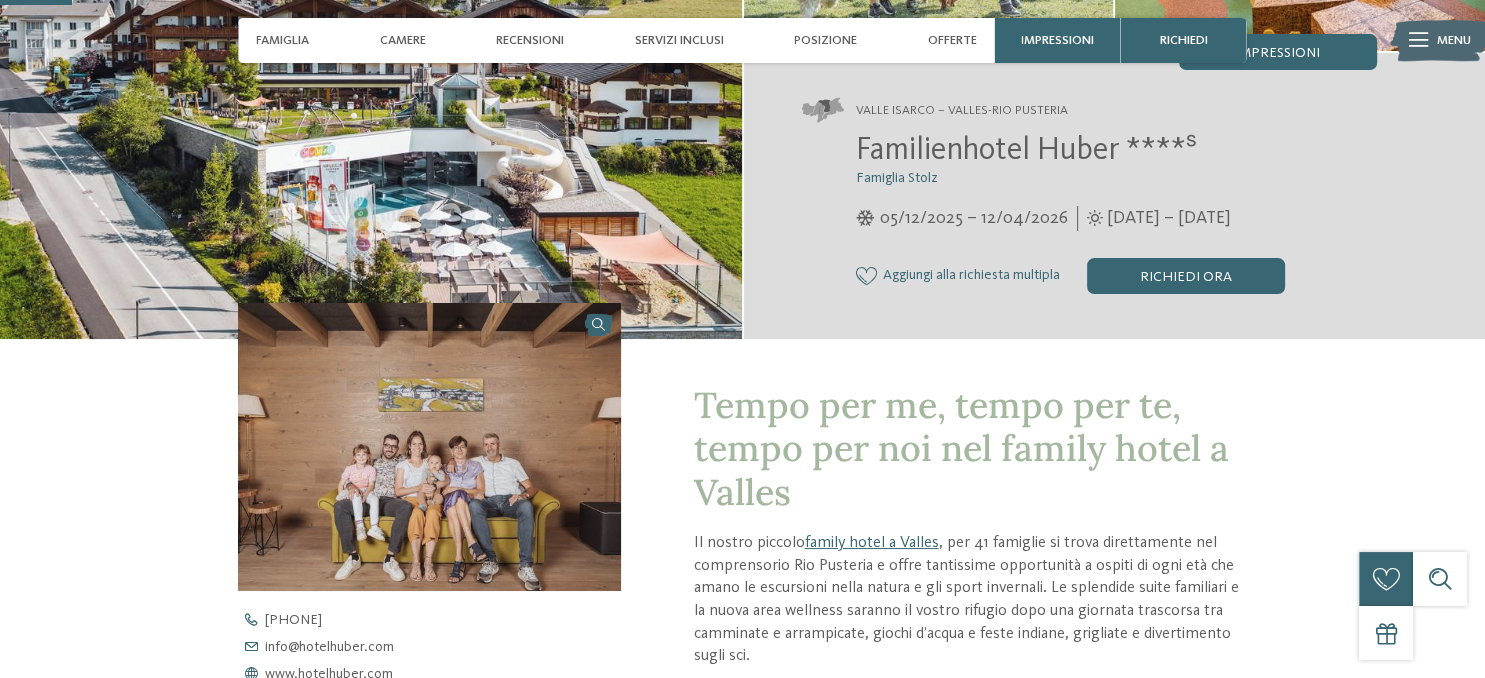 click at bounding box center [1418, 40] 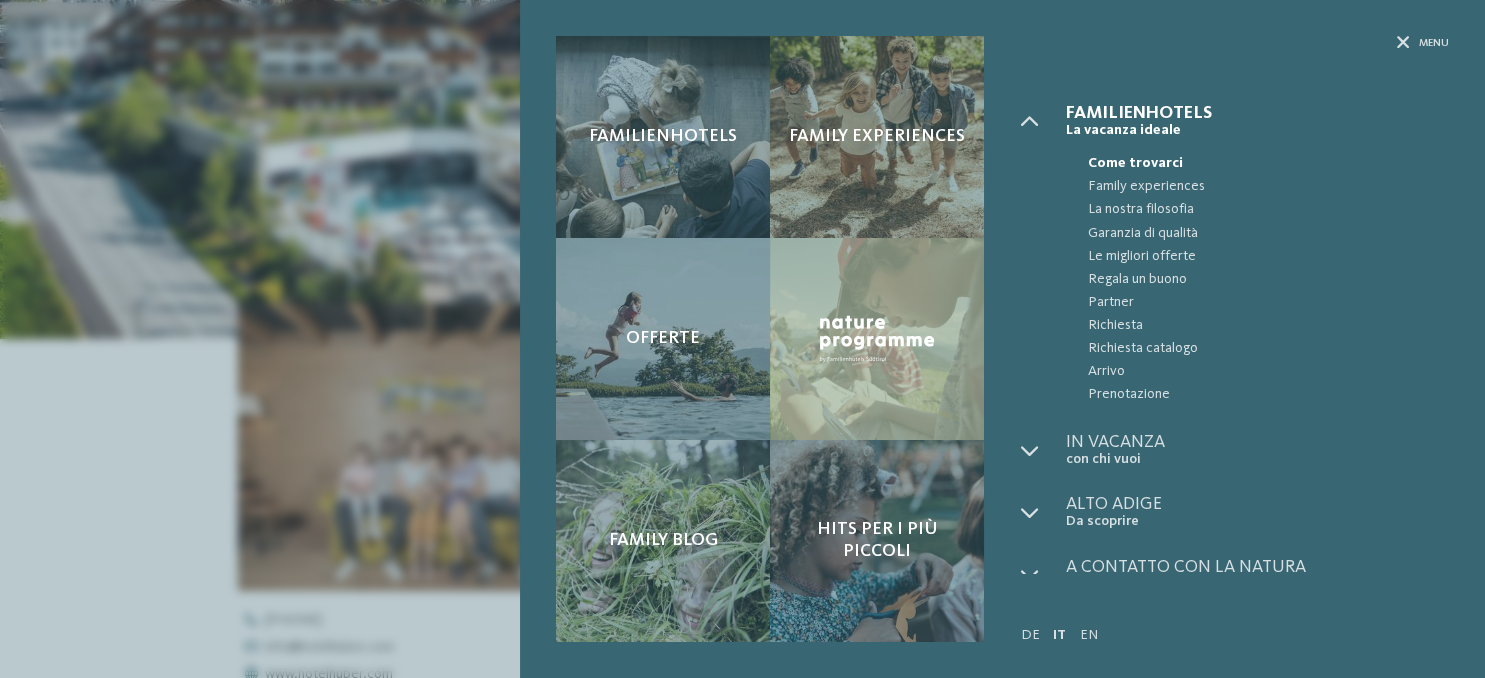 click on "Familienhotels
Family experiences
Offerte" at bounding box center (742, 339) 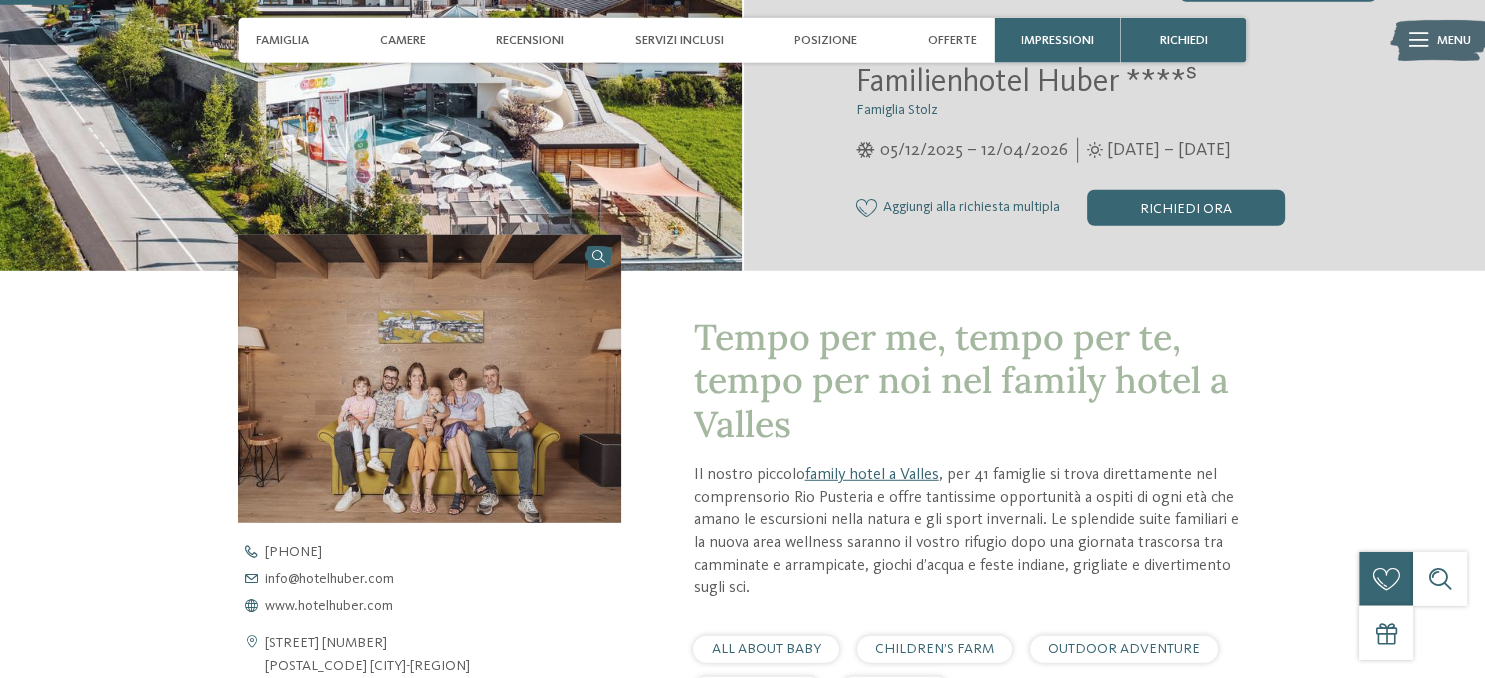scroll, scrollTop: 422, scrollLeft: 0, axis: vertical 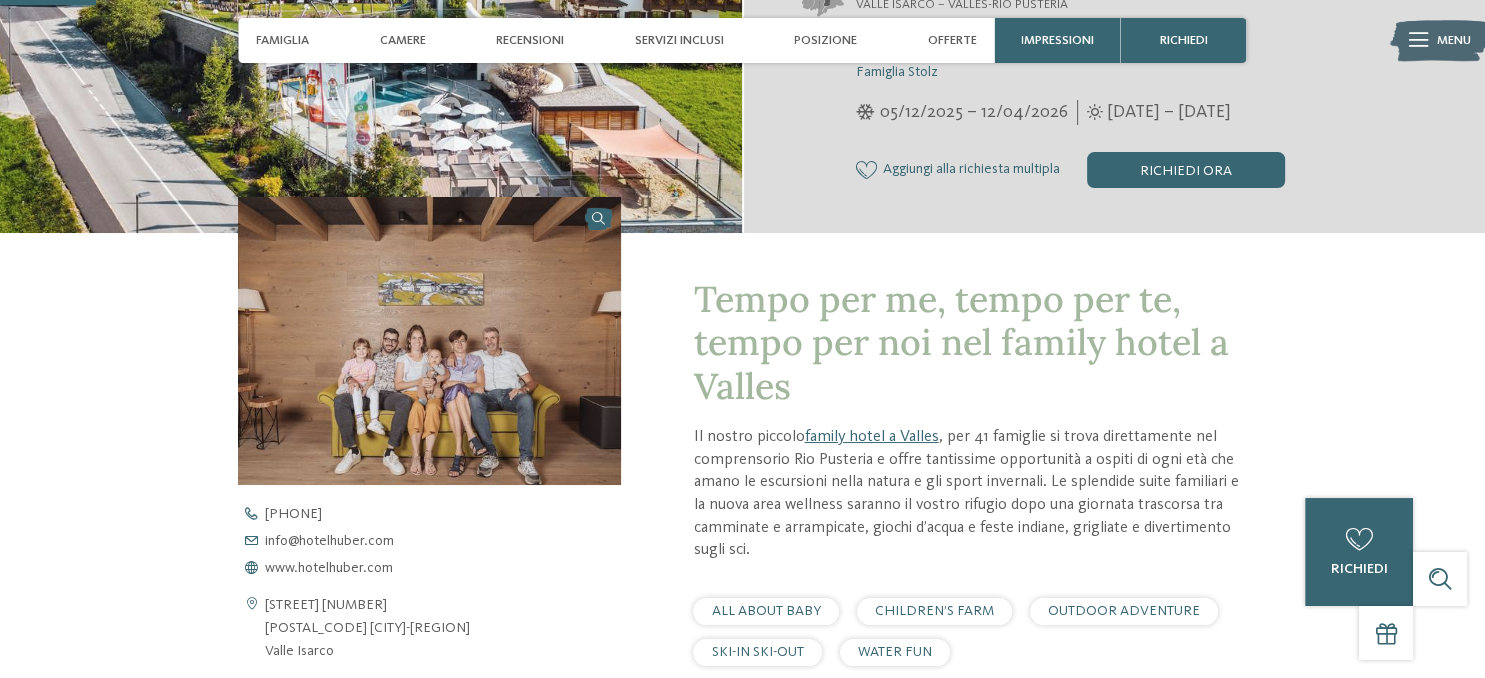 click on "torna alla panoramica degli alberghi" at bounding box center [742, 530] 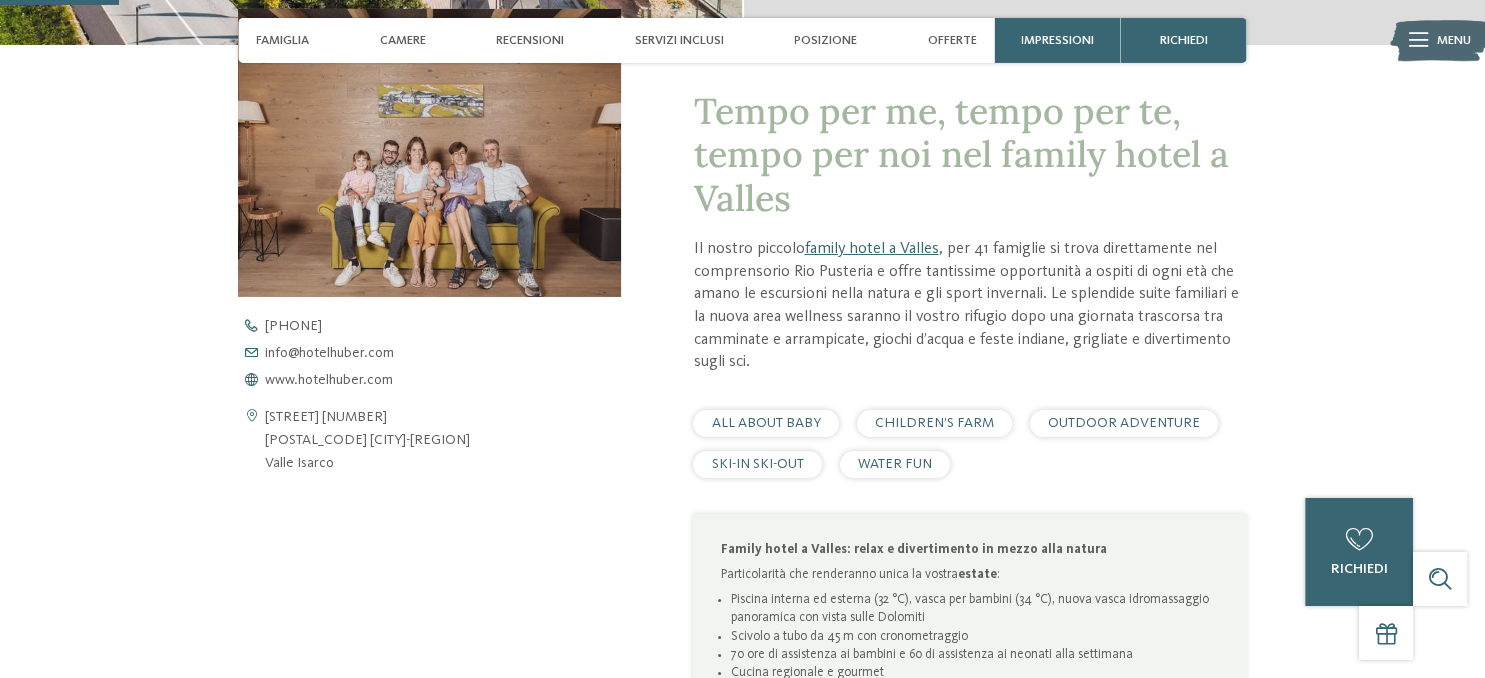 scroll, scrollTop: 633, scrollLeft: 0, axis: vertical 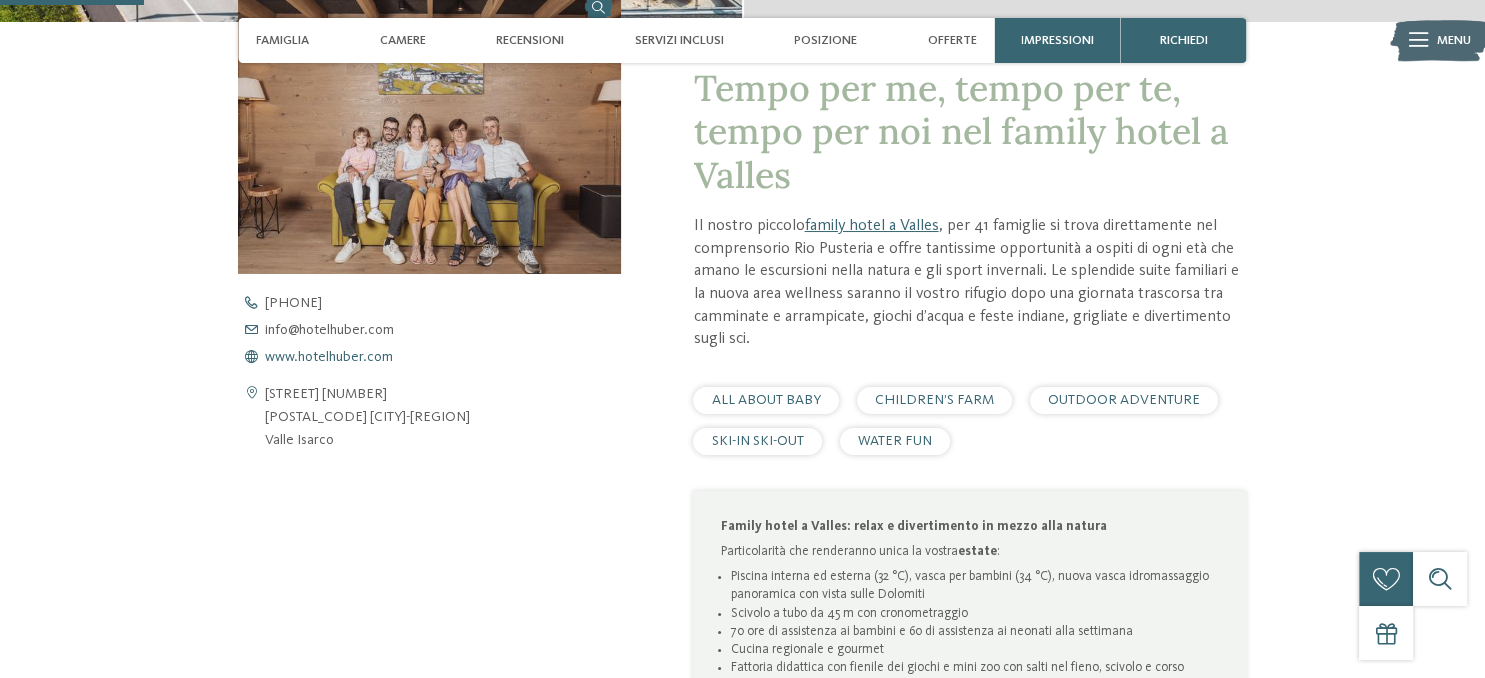 click on "www.hotelhuber.com" at bounding box center [329, 357] 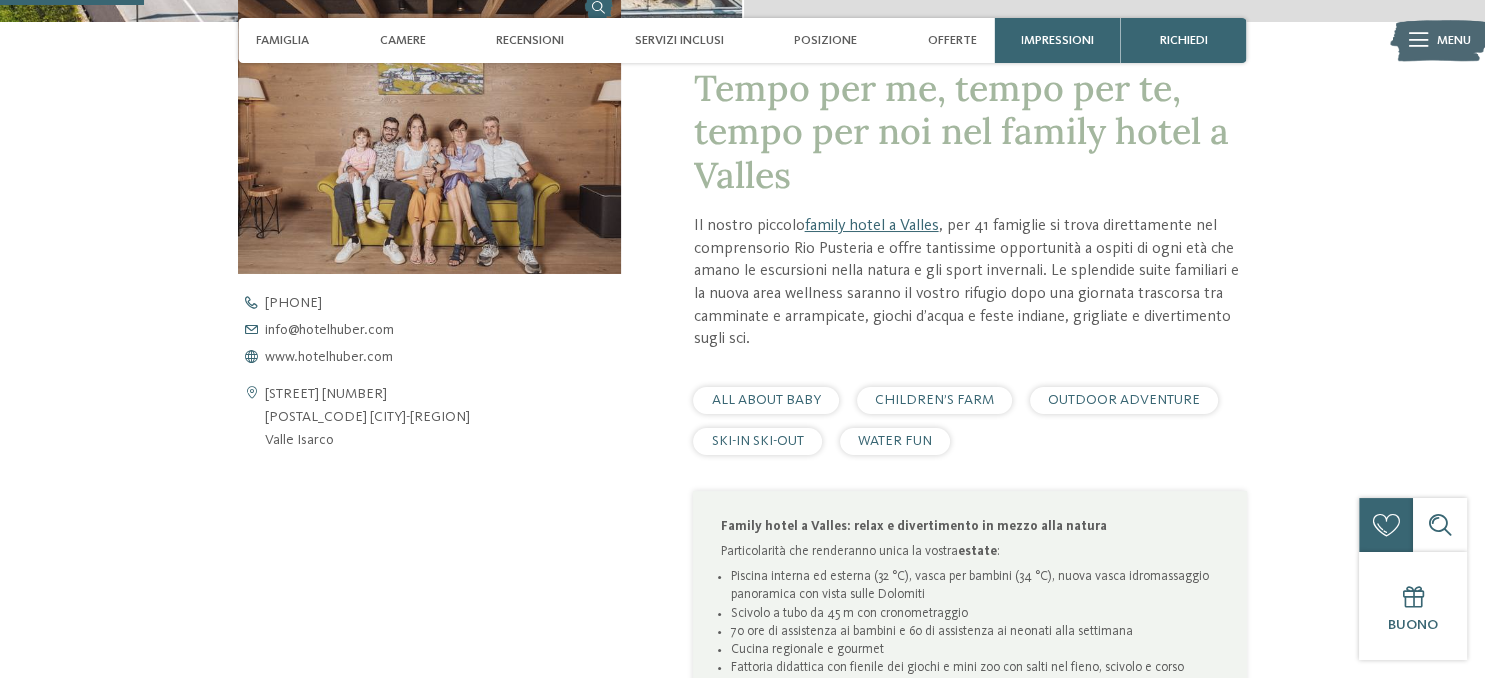 click on "Apri i dati di contatto
Via della Chiesa 4
39037  Valles-Rio Pusteria
Valle Isarco
+39 0472 547 186
info@ no-spam. com" at bounding box center [429, 566] 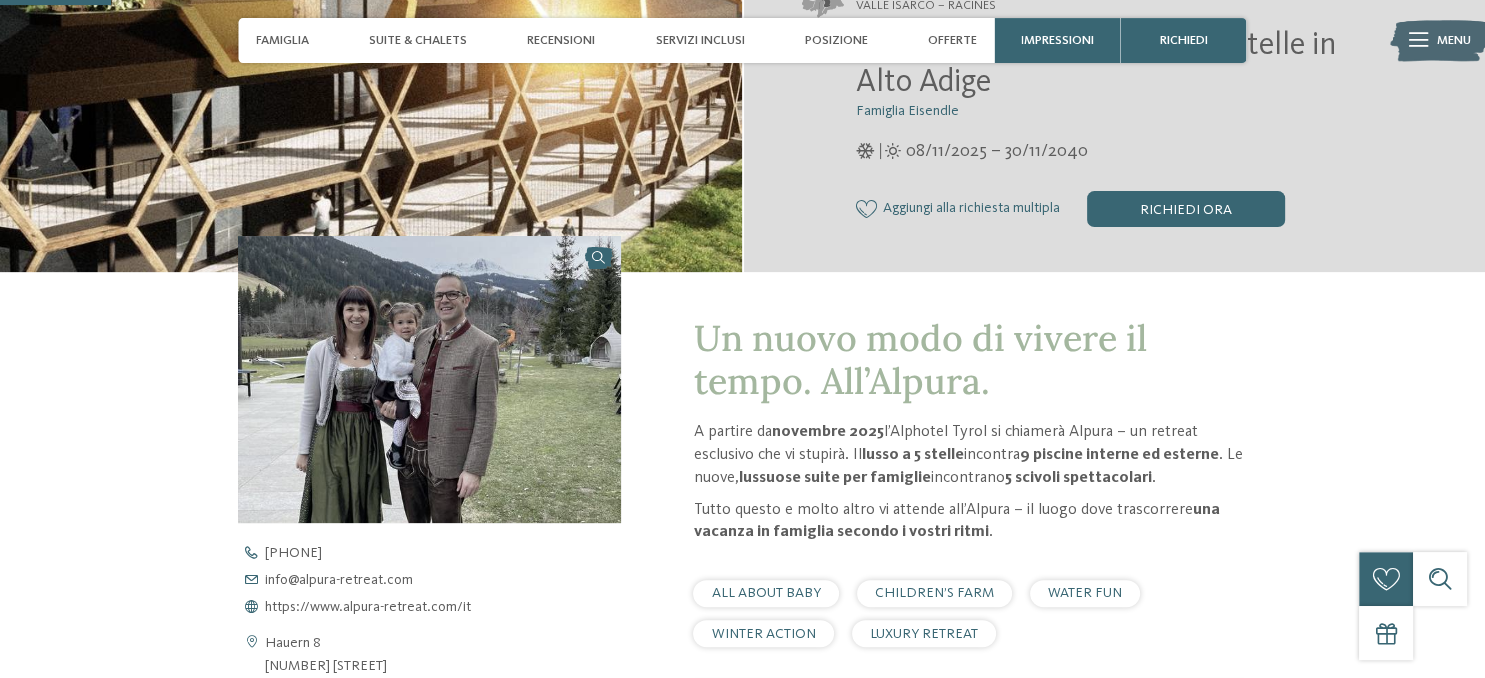 scroll, scrollTop: 422, scrollLeft: 0, axis: vertical 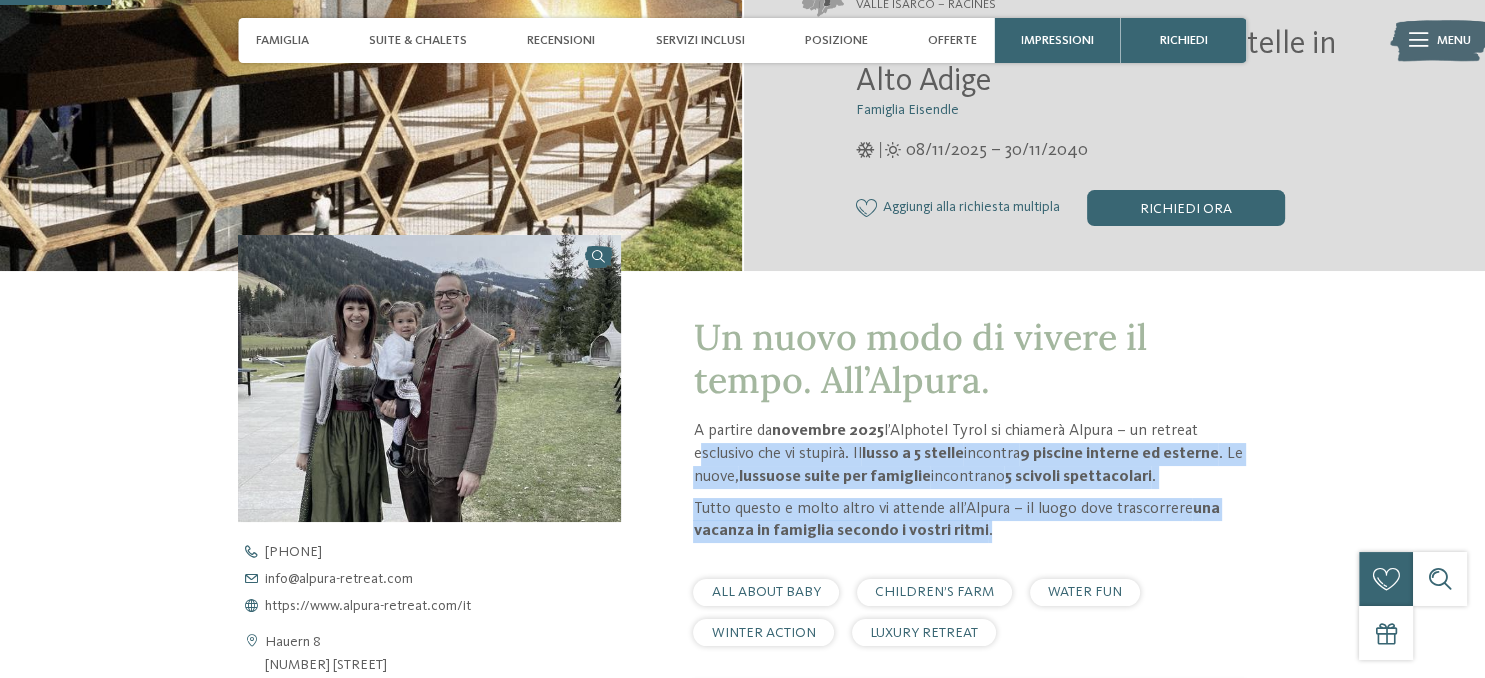 drag, startPoint x: 690, startPoint y: 452, endPoint x: 1002, endPoint y: 538, distance: 323.6356 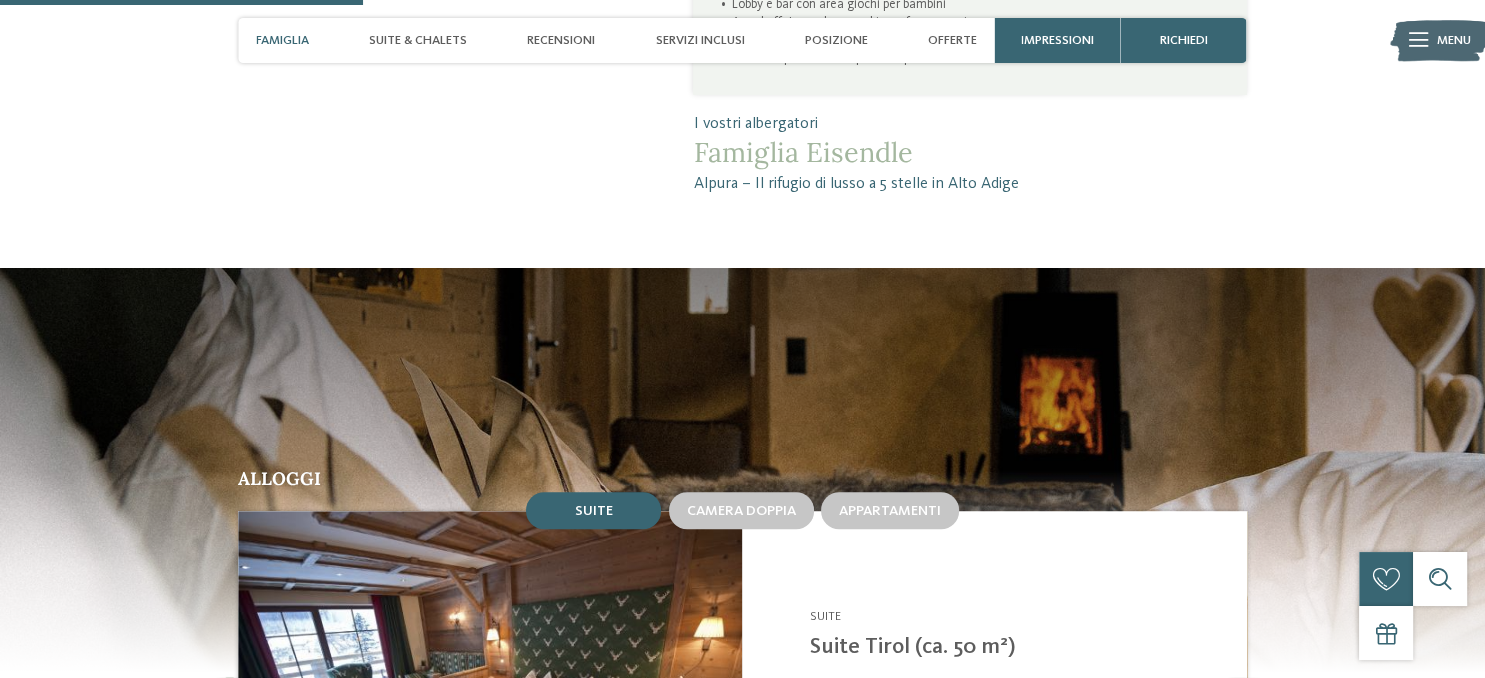 scroll, scrollTop: 1689, scrollLeft: 0, axis: vertical 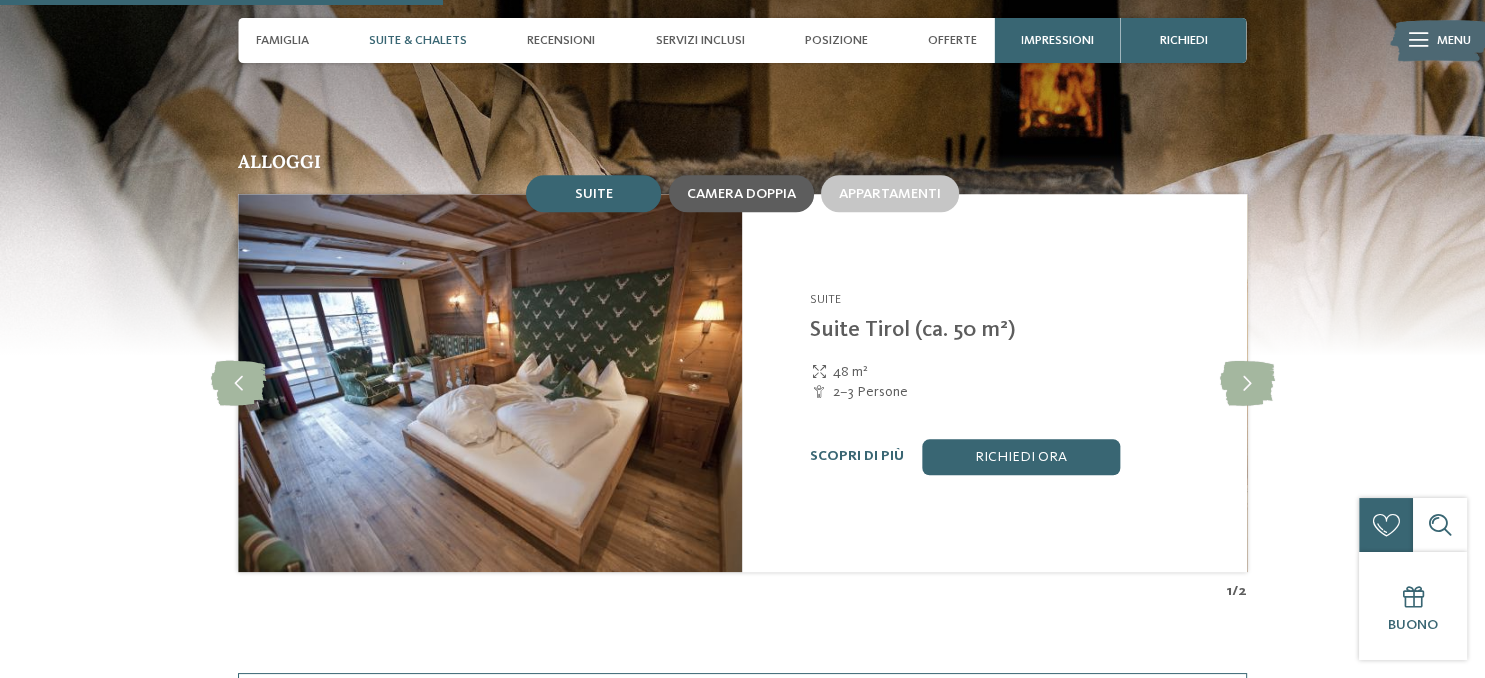 click on "Camera doppia" at bounding box center (741, 193) 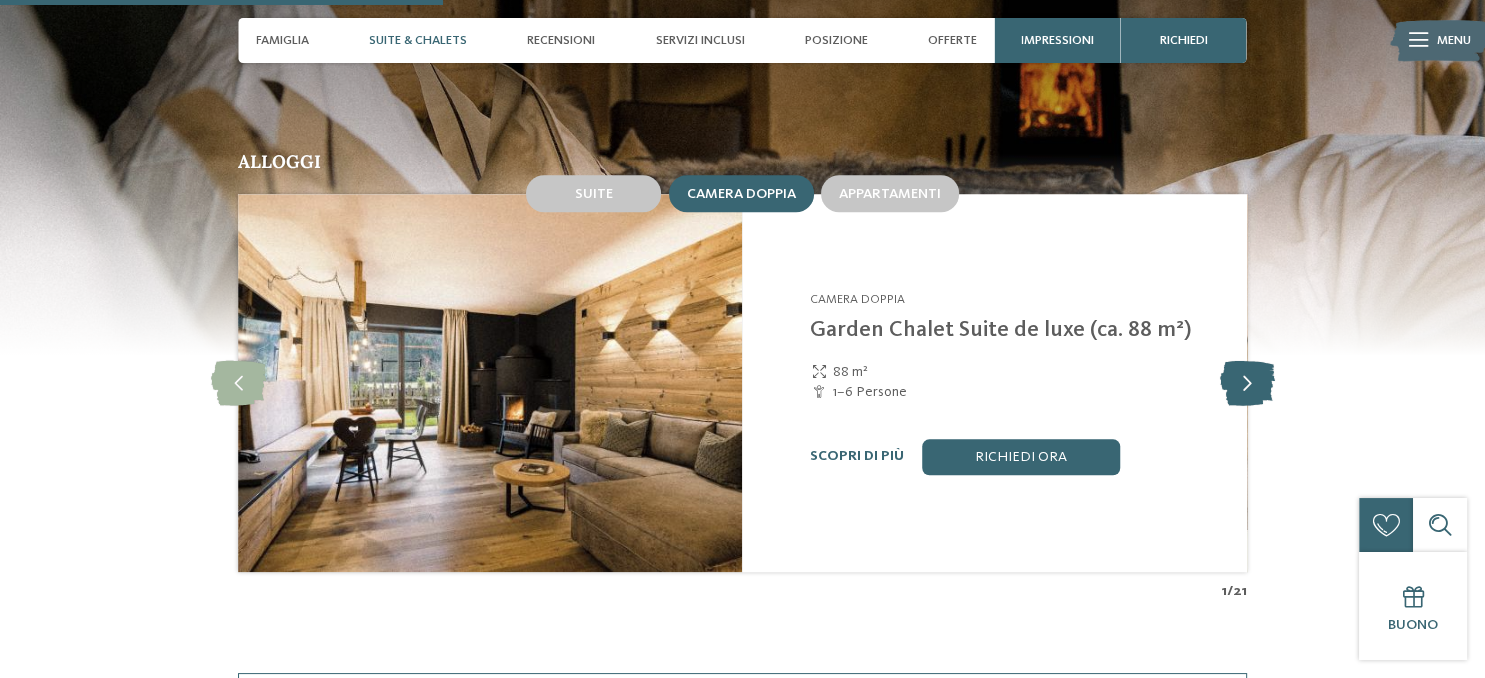 click at bounding box center [1246, 382] 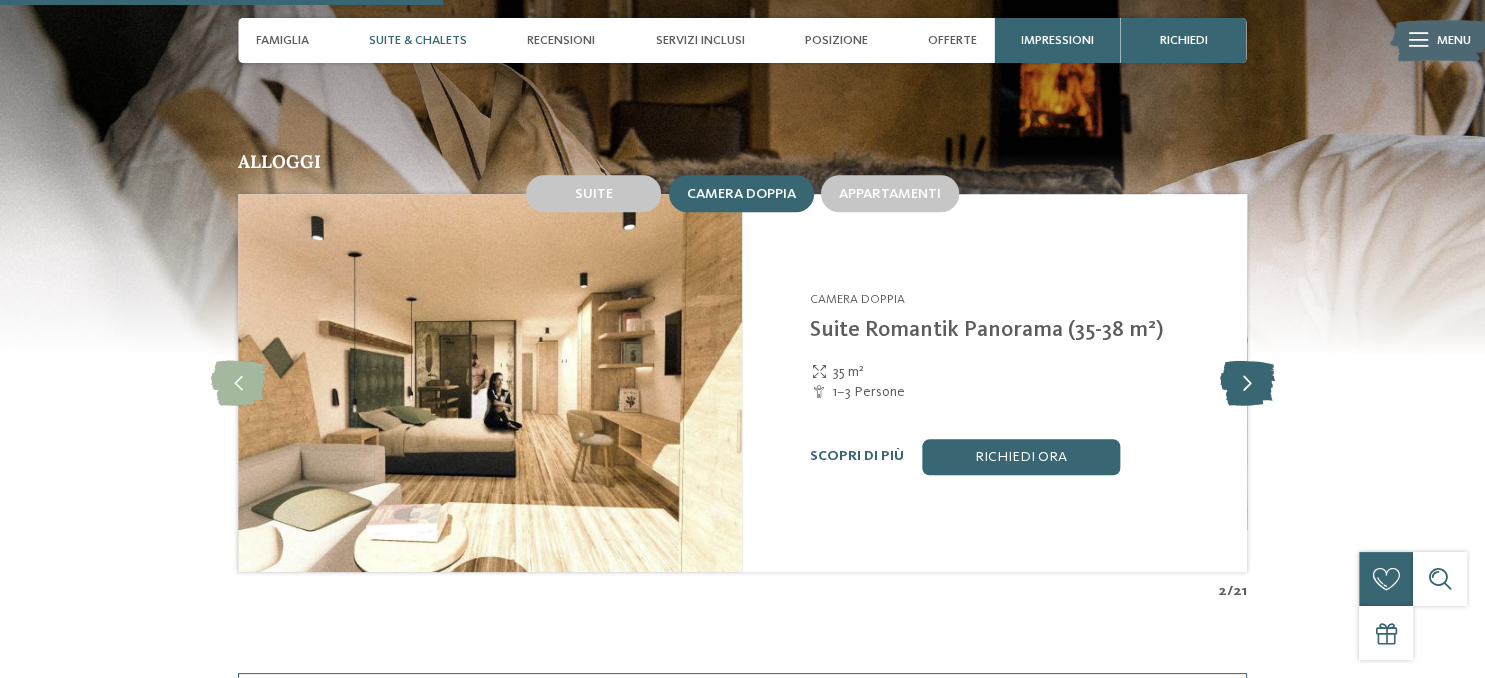 click at bounding box center [1246, 382] 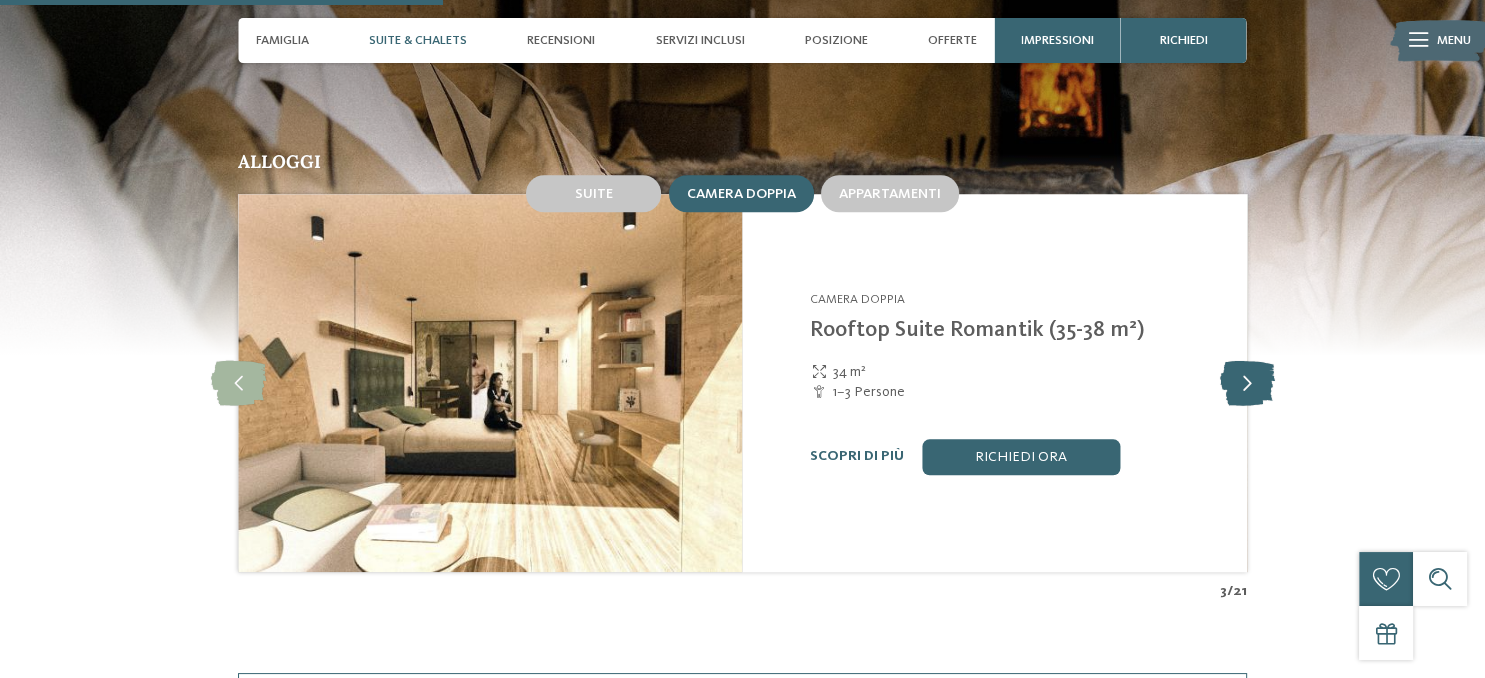 click at bounding box center (1246, 382) 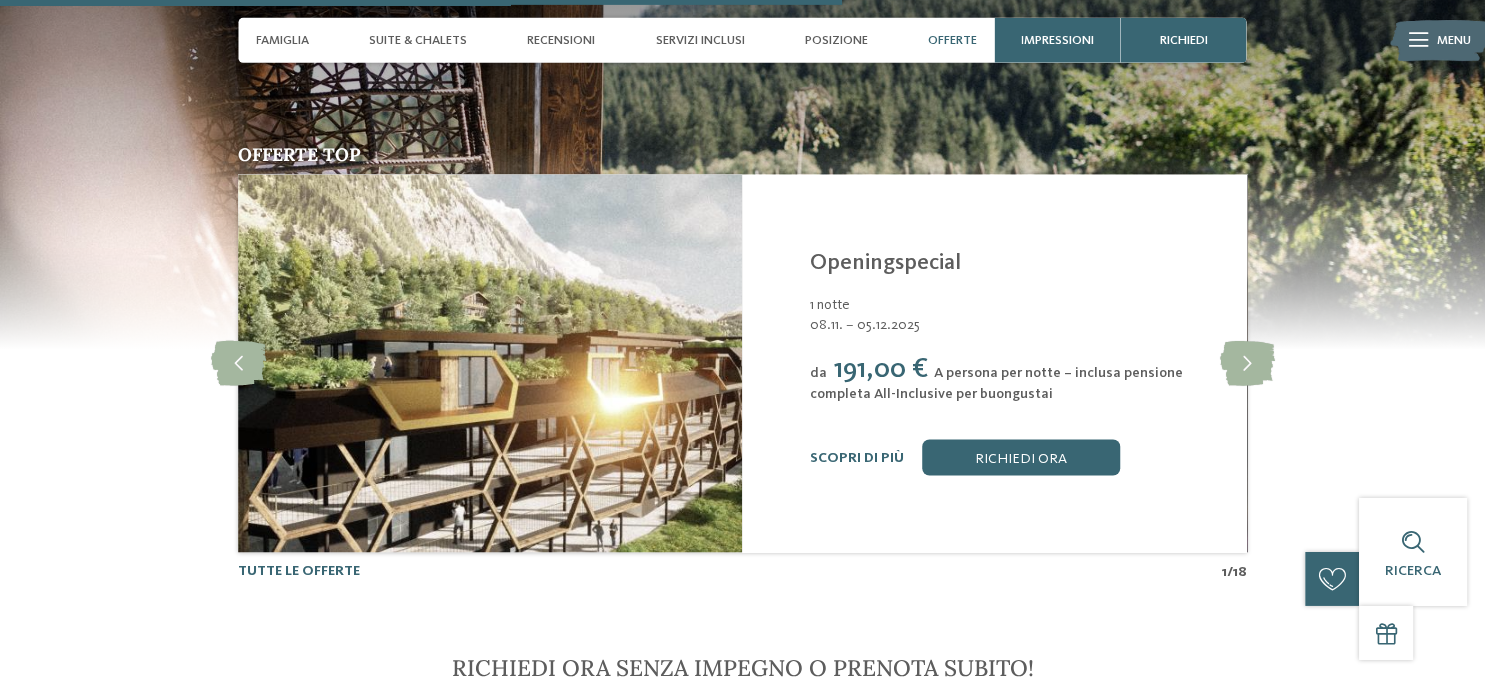 scroll, scrollTop: 3273, scrollLeft: 0, axis: vertical 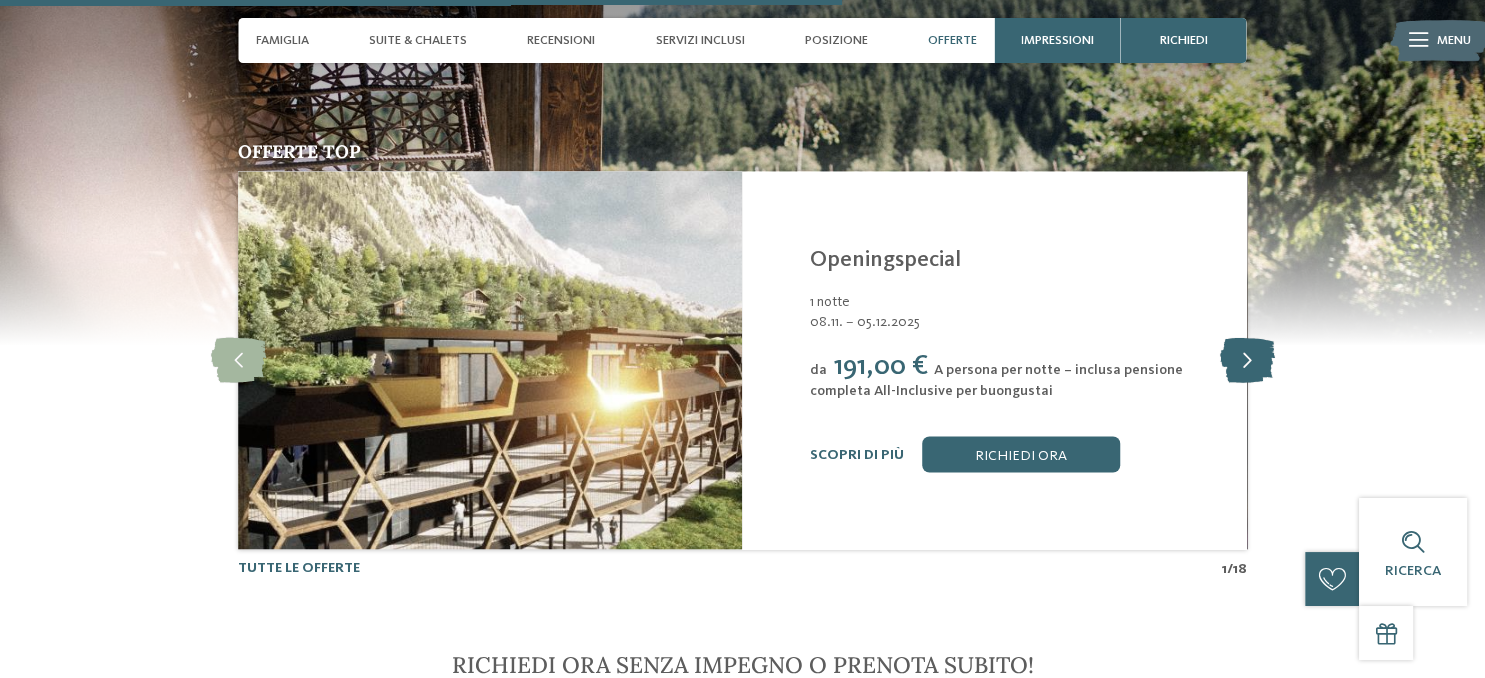 click at bounding box center [1246, 359] 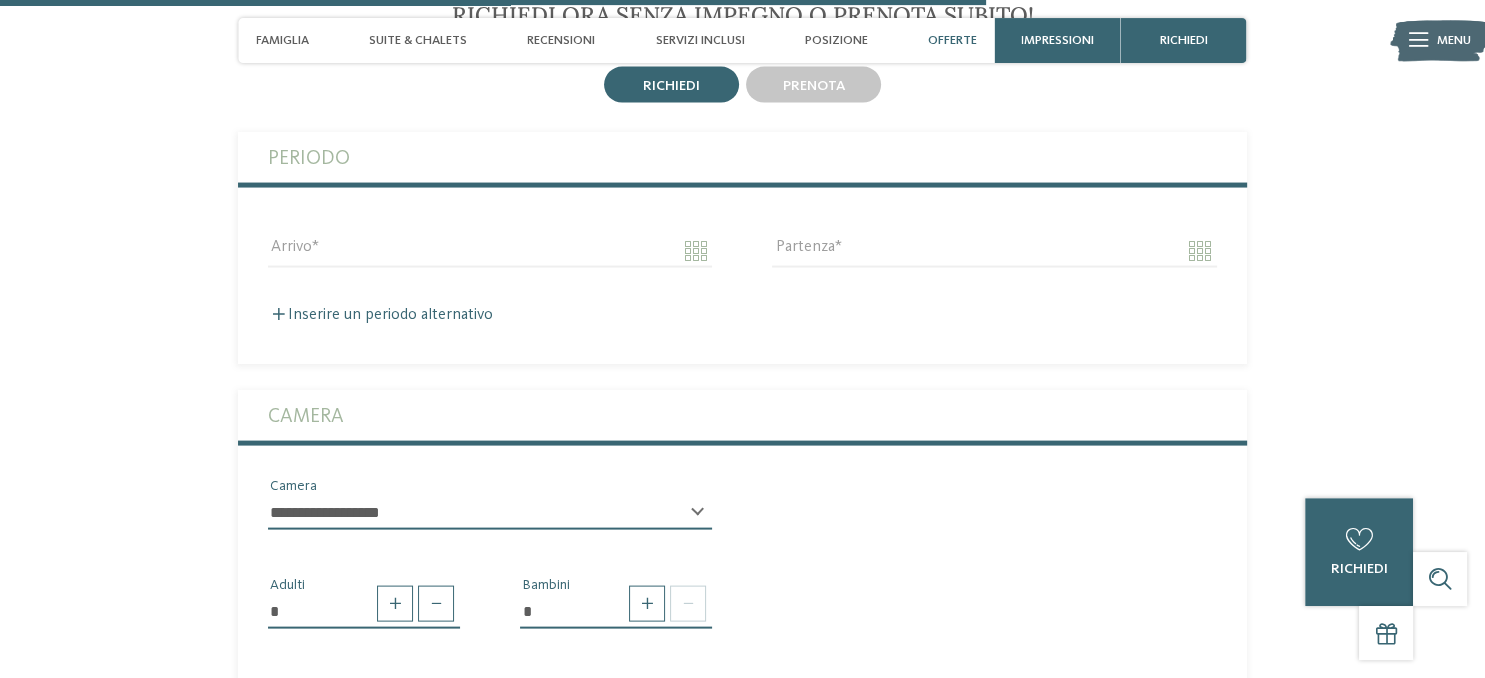 scroll, scrollTop: 3801, scrollLeft: 0, axis: vertical 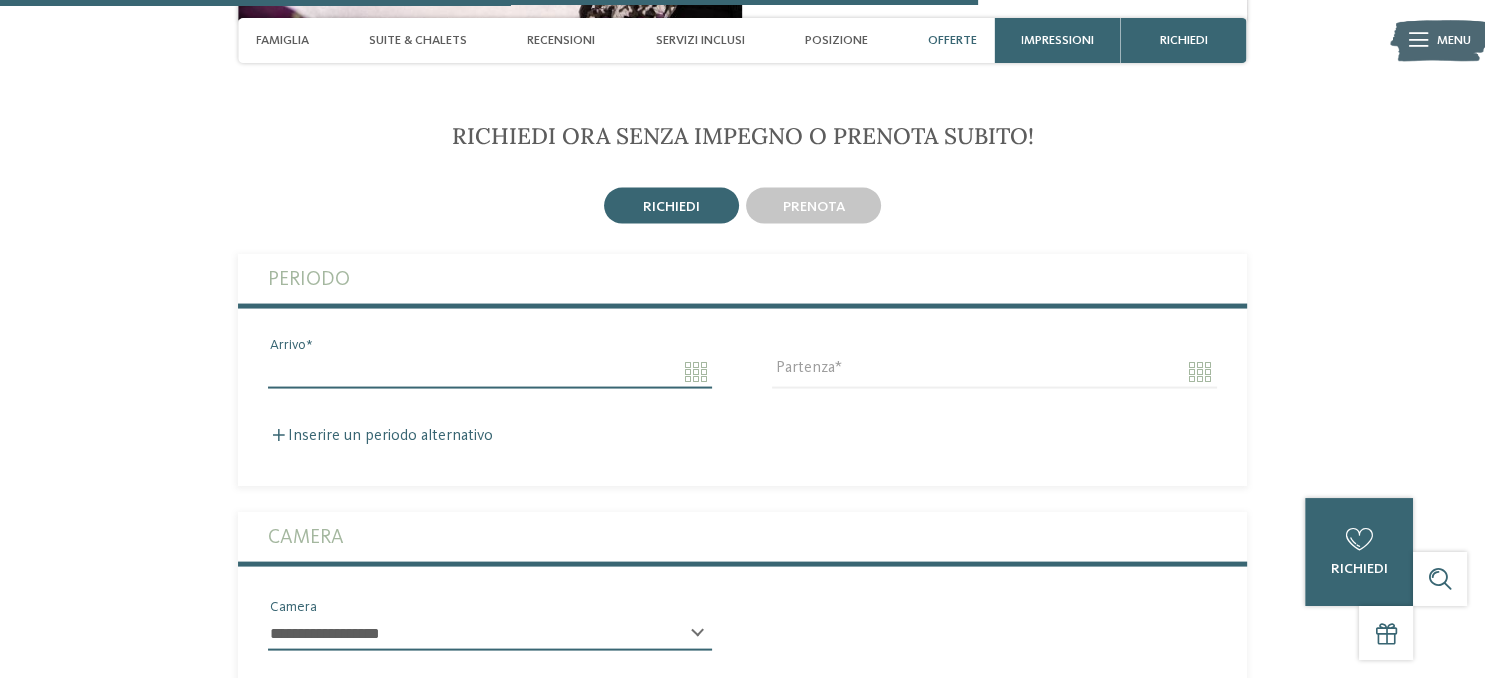 click on "Arrivo" at bounding box center [490, 372] 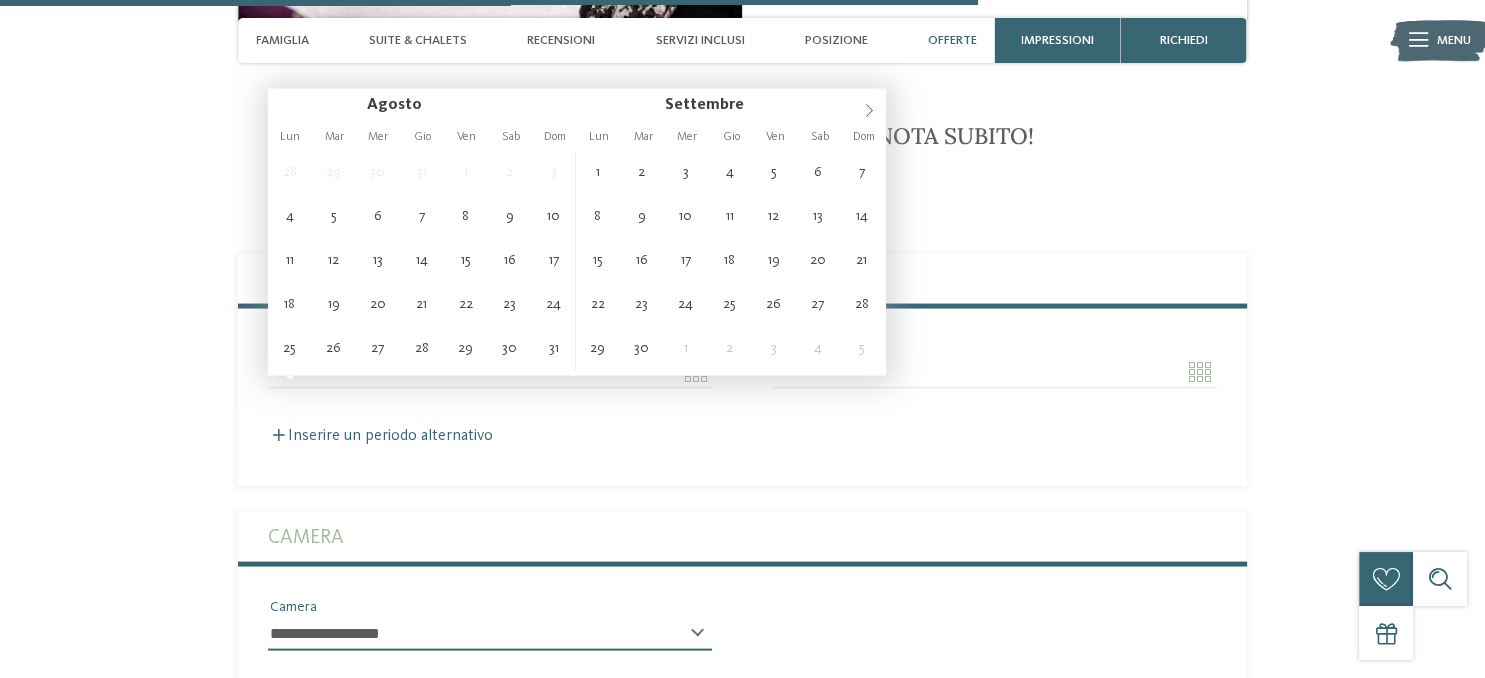 click 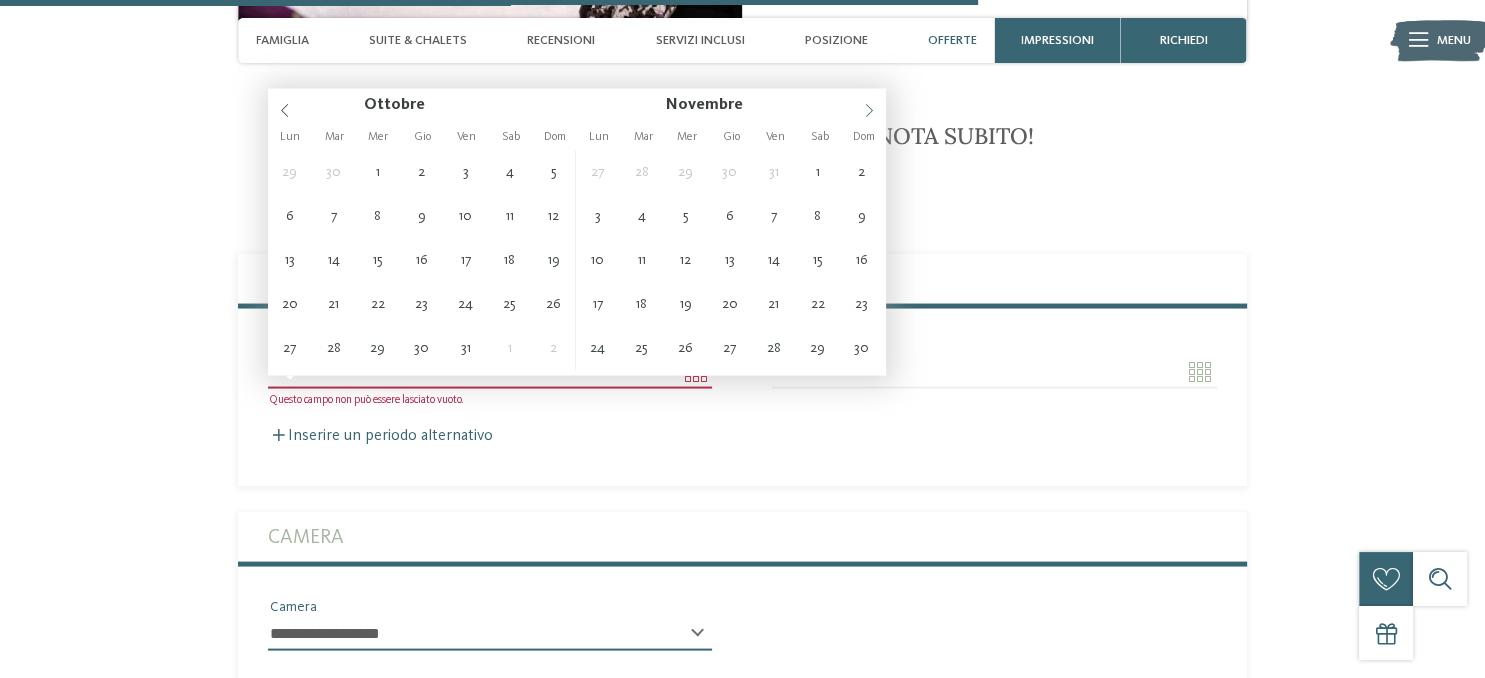 click 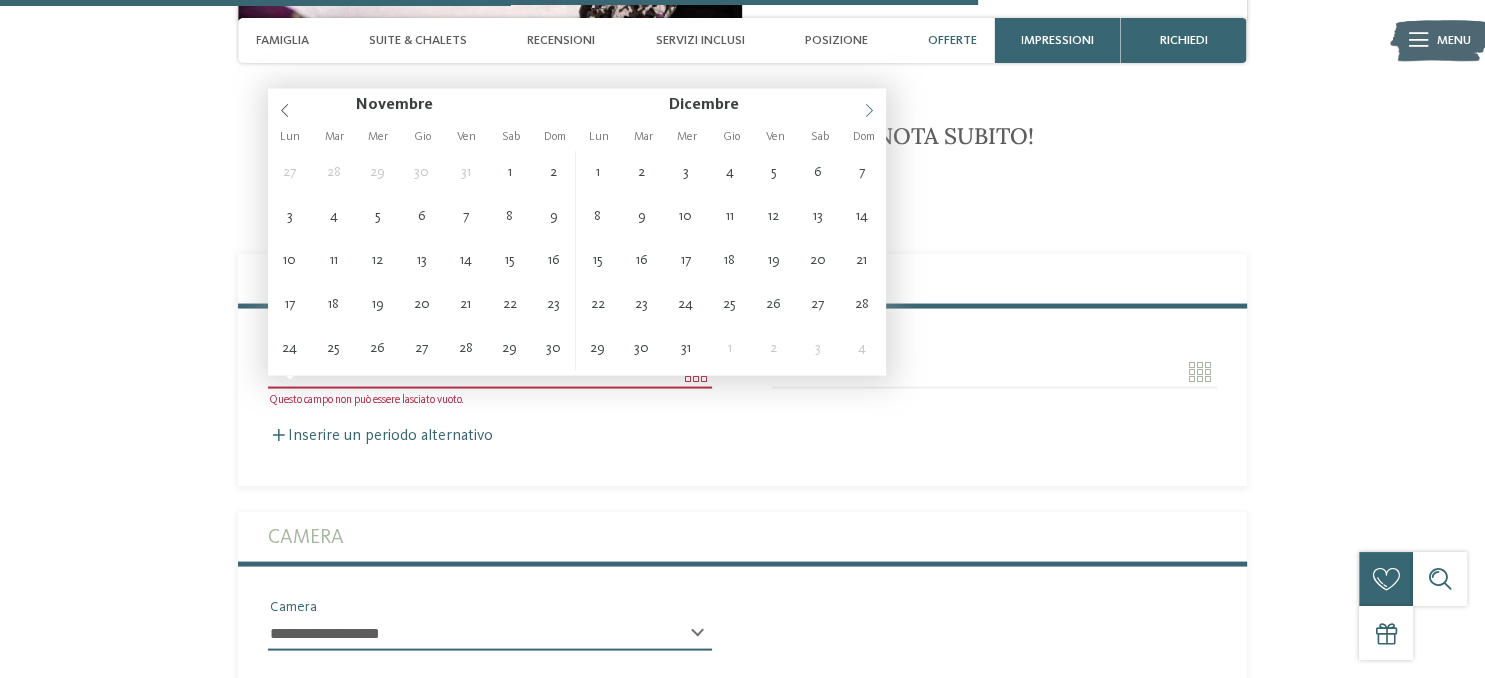 type on "****" 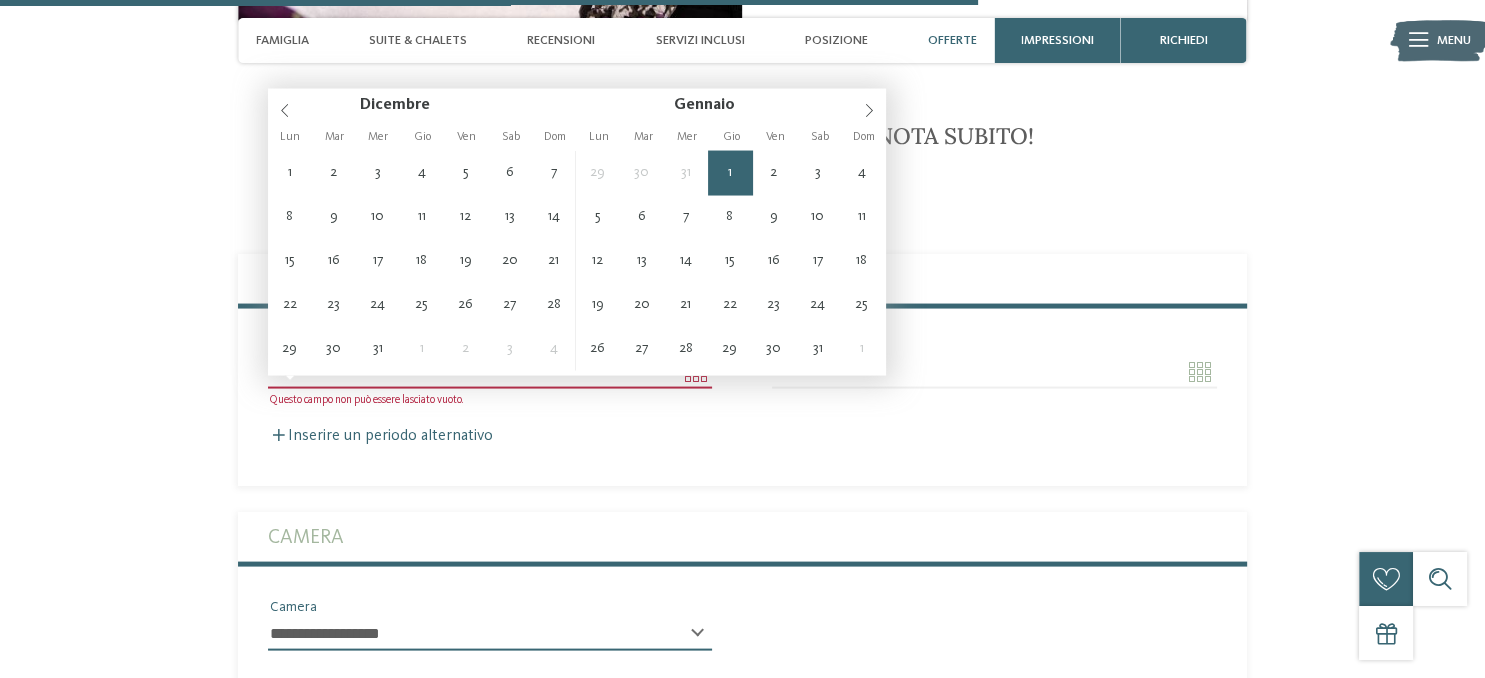 type on "**********" 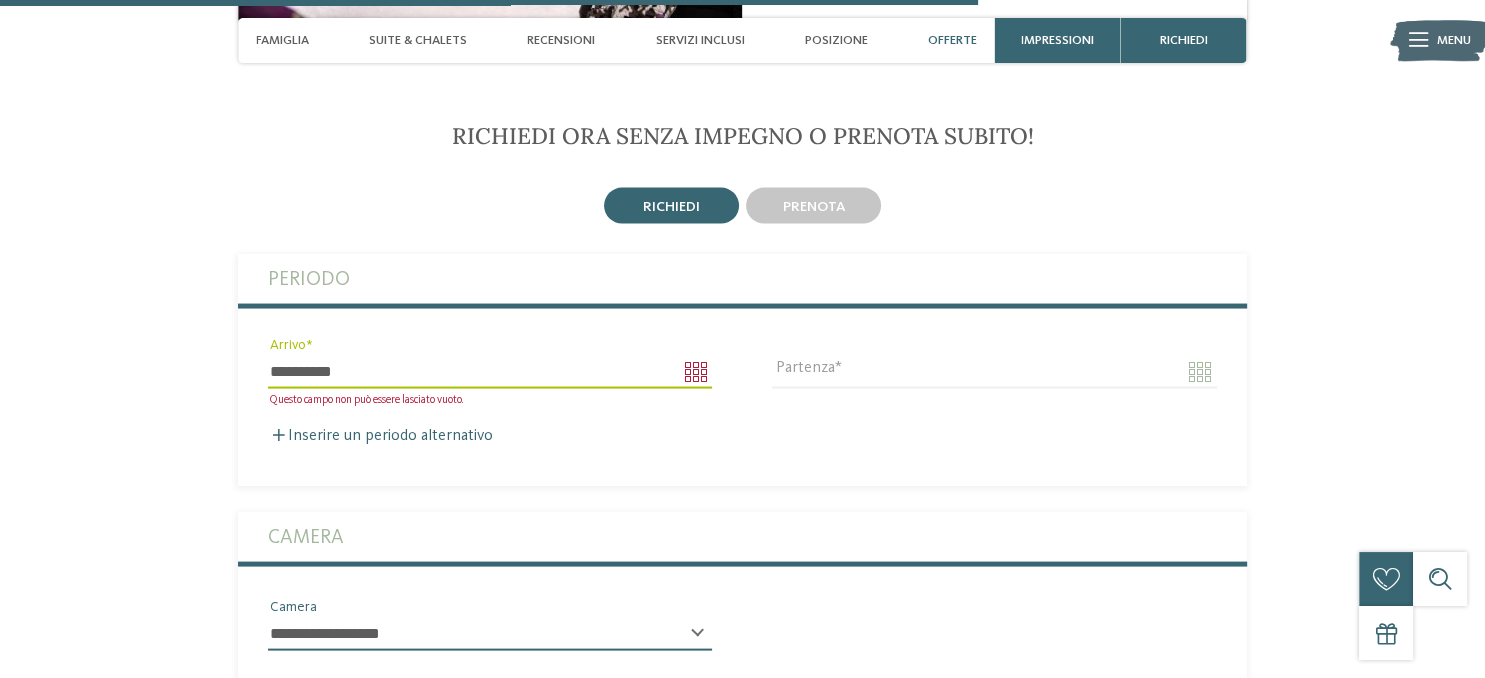 drag, startPoint x: 724, startPoint y: 174, endPoint x: 678, endPoint y: 222, distance: 66.48308 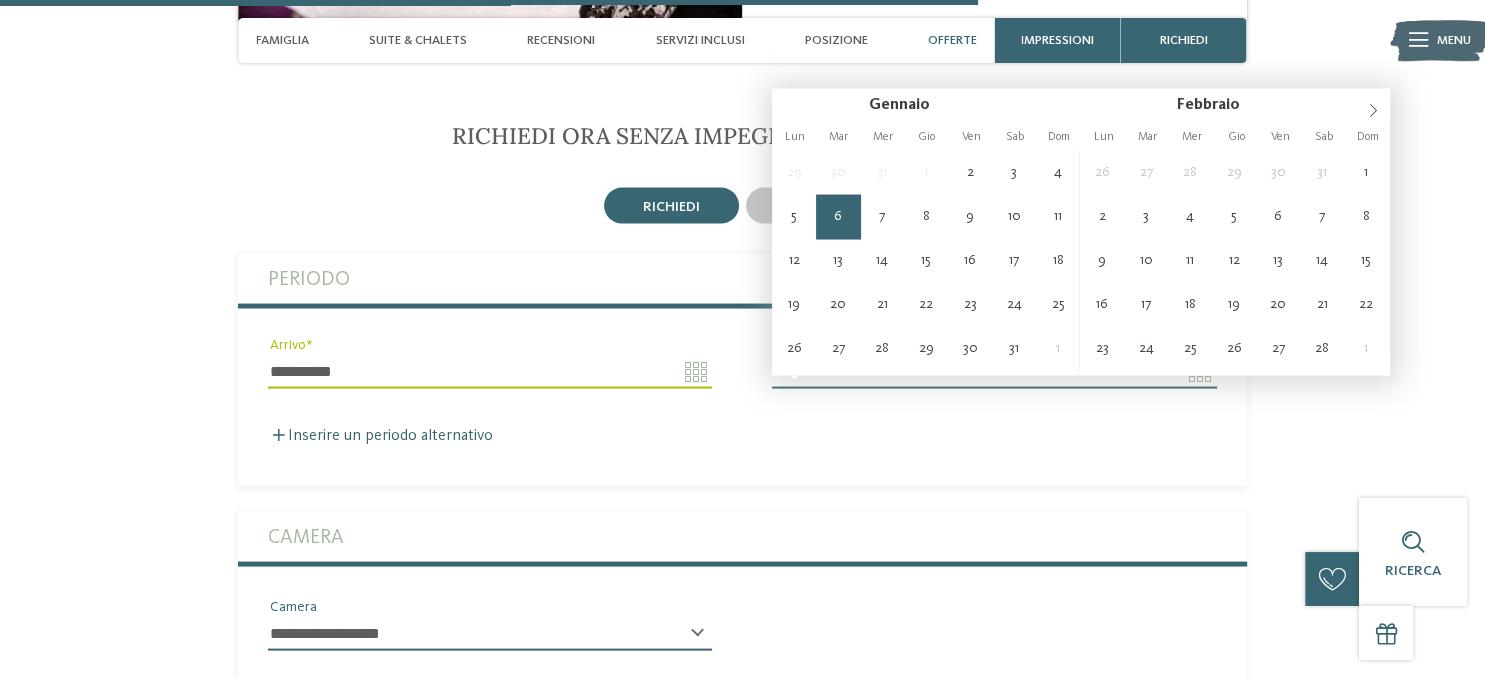 type on "**********" 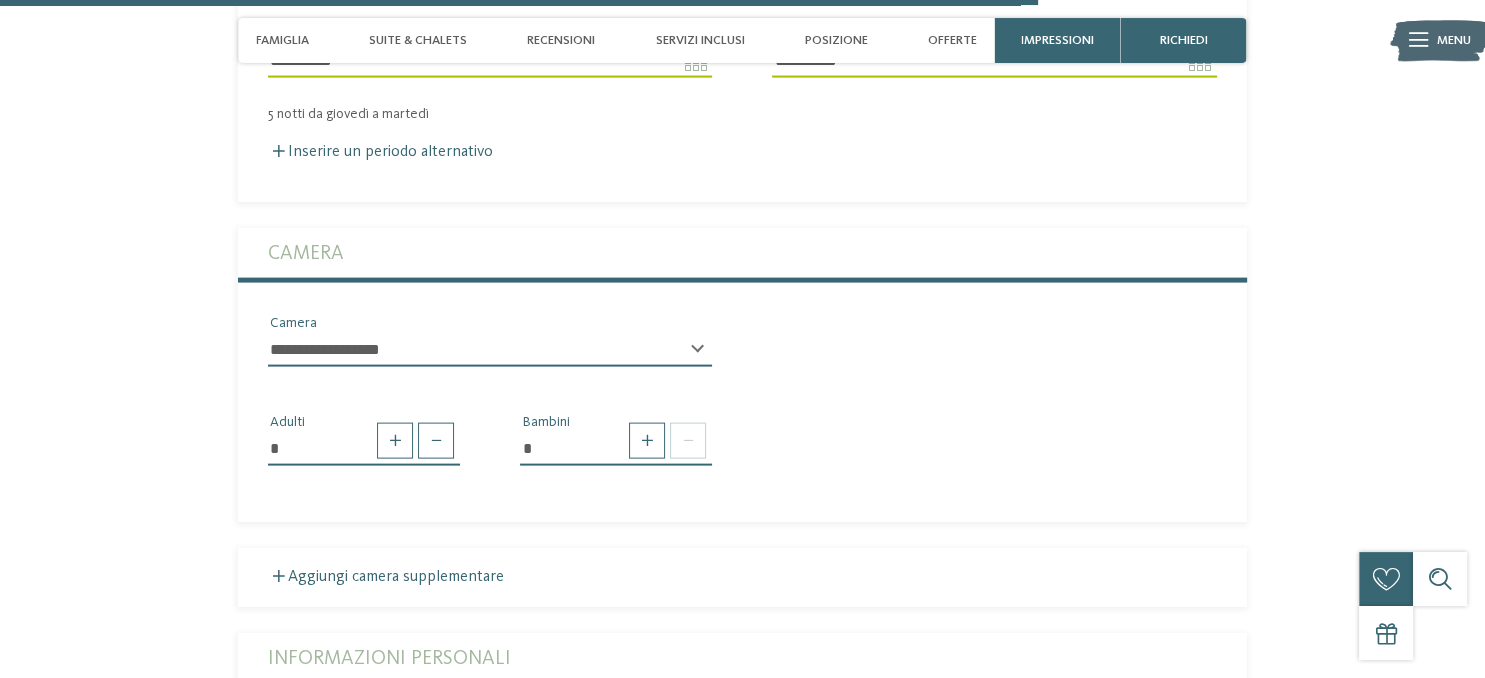 scroll, scrollTop: 4118, scrollLeft: 0, axis: vertical 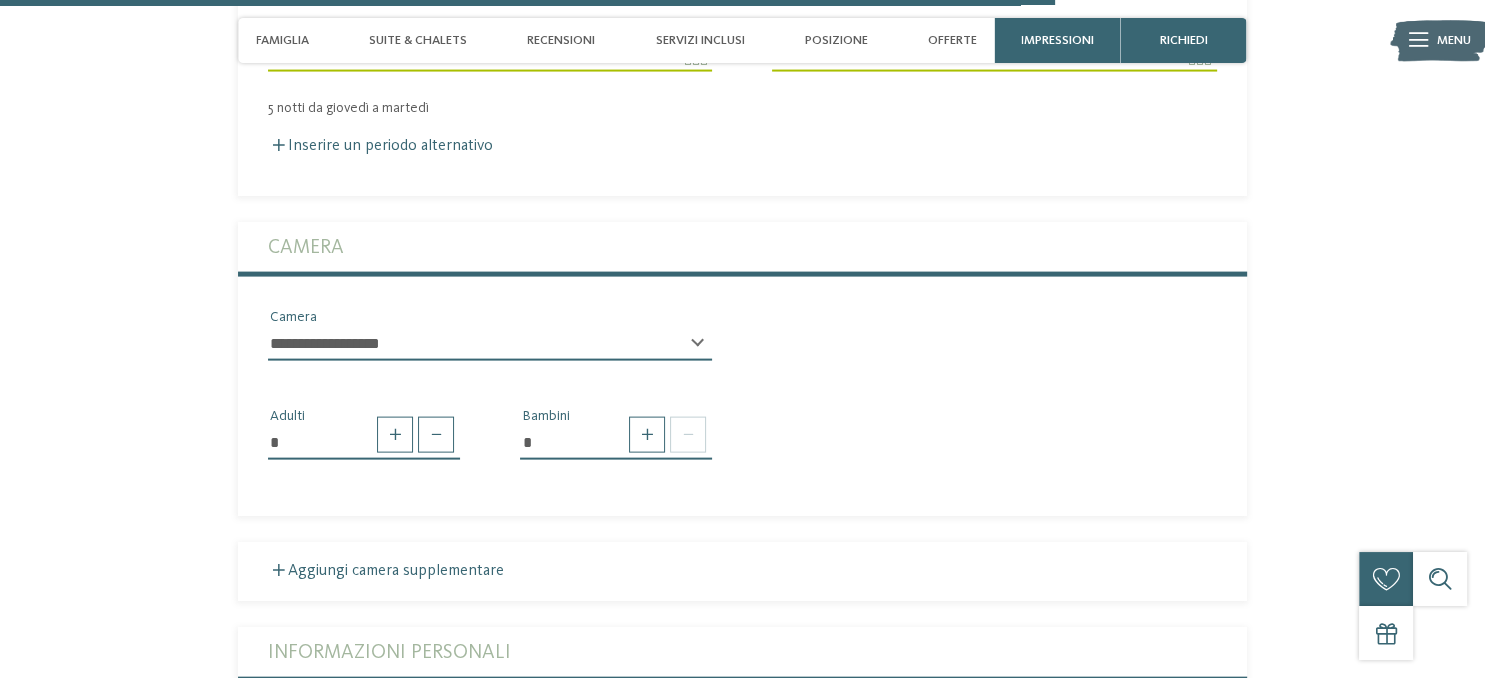 click on "**********" at bounding box center [490, 344] 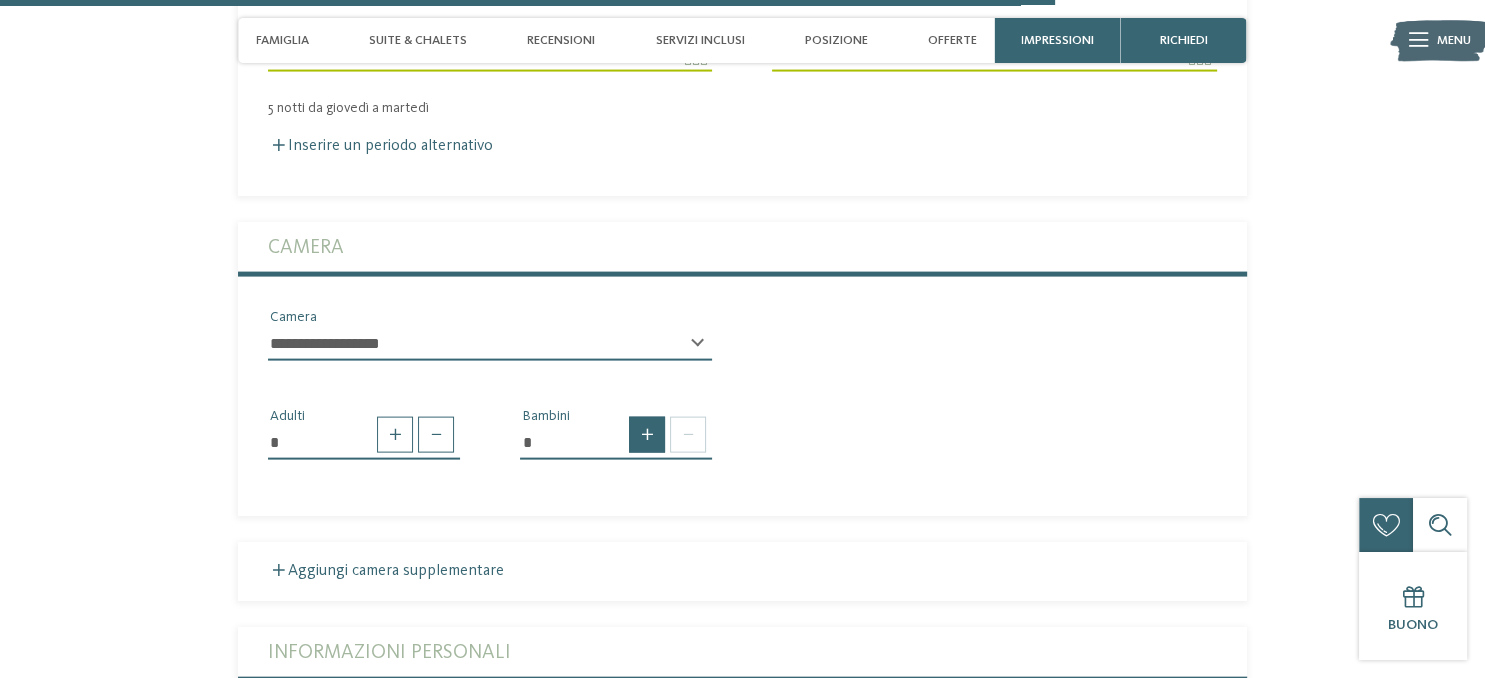 click at bounding box center (647, 435) 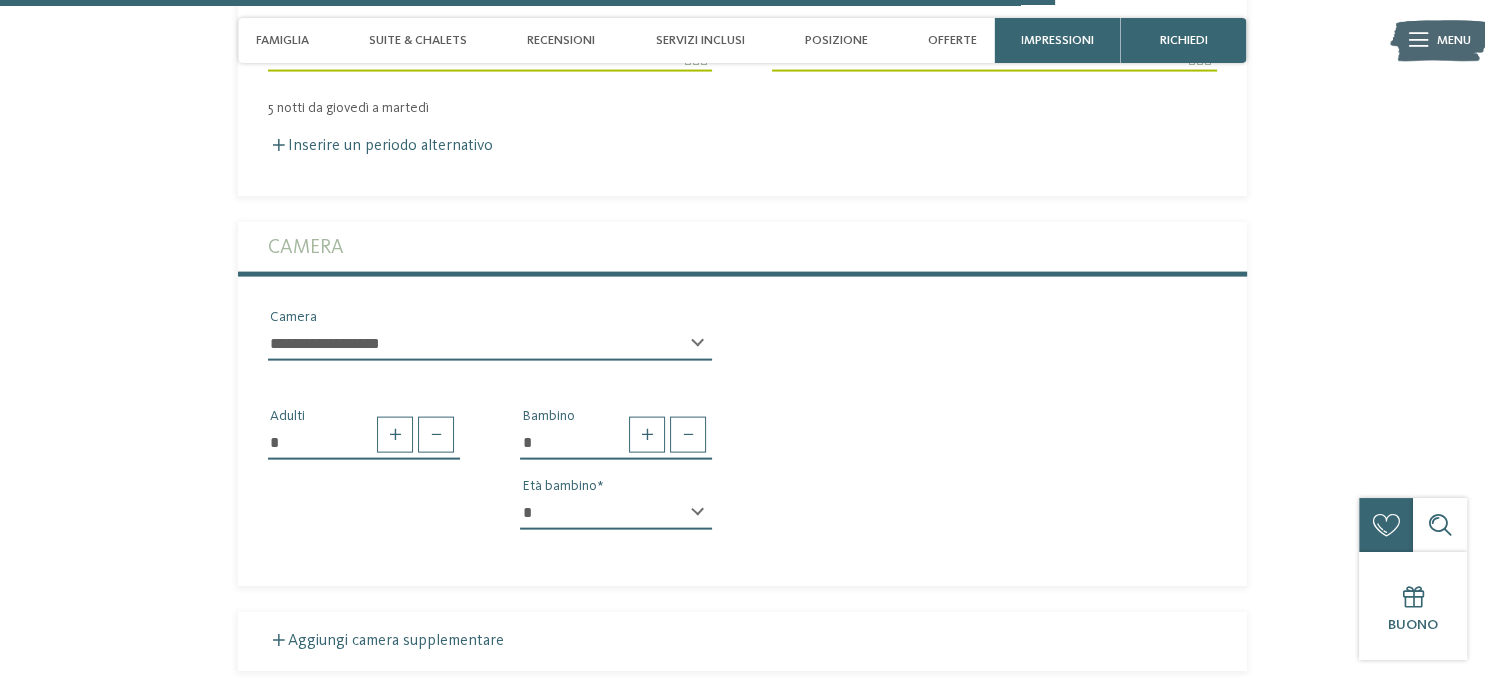 click on "* * * * * * * * * * * ** ** ** ** ** ** ** **" at bounding box center (616, 513) 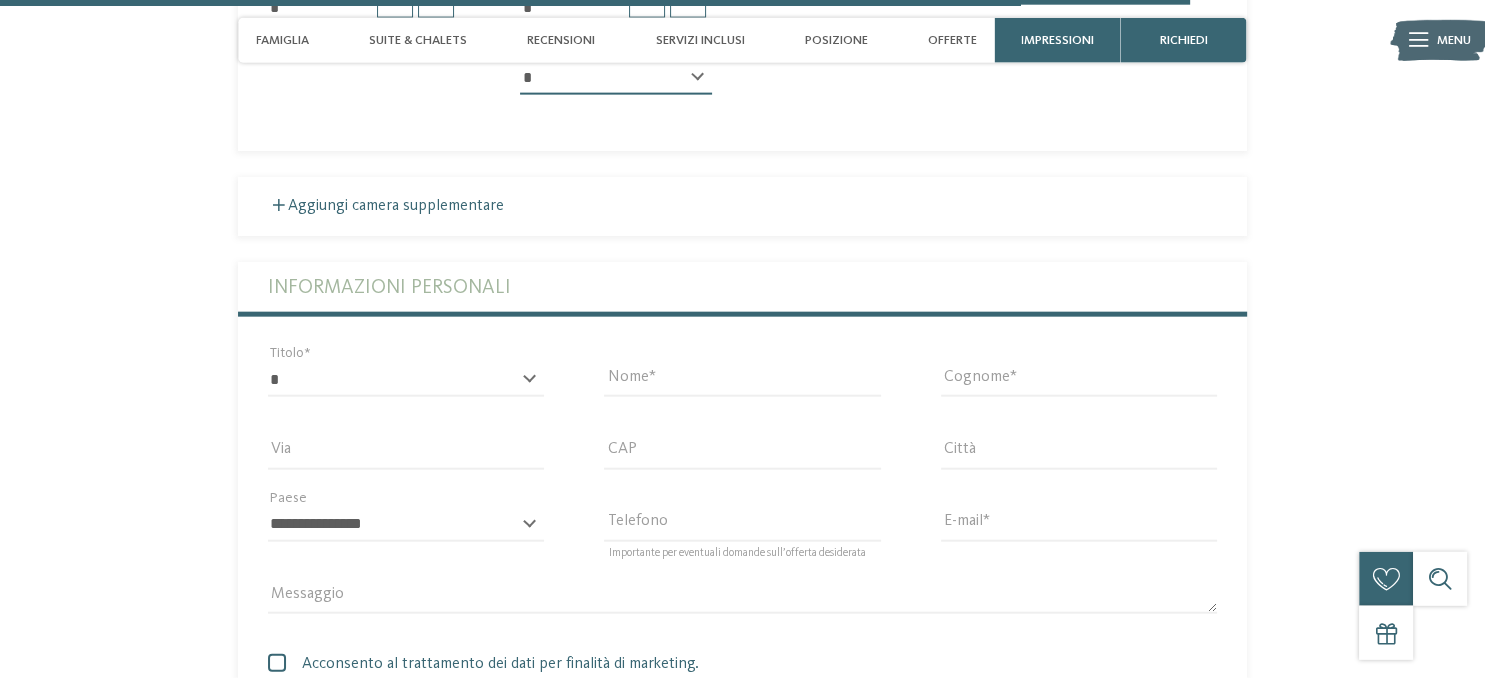 scroll, scrollTop: 4752, scrollLeft: 0, axis: vertical 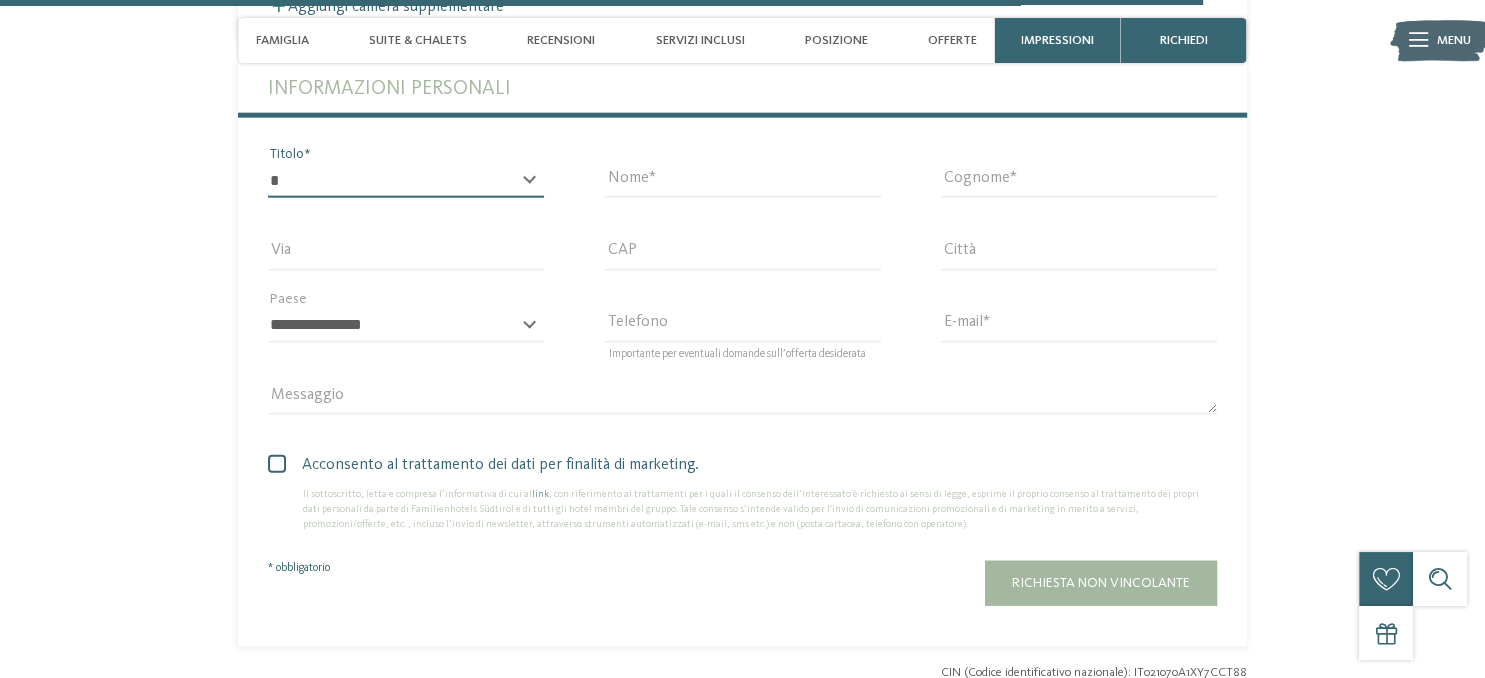 click on "* ****** ******* ******** ******" at bounding box center (406, 181) 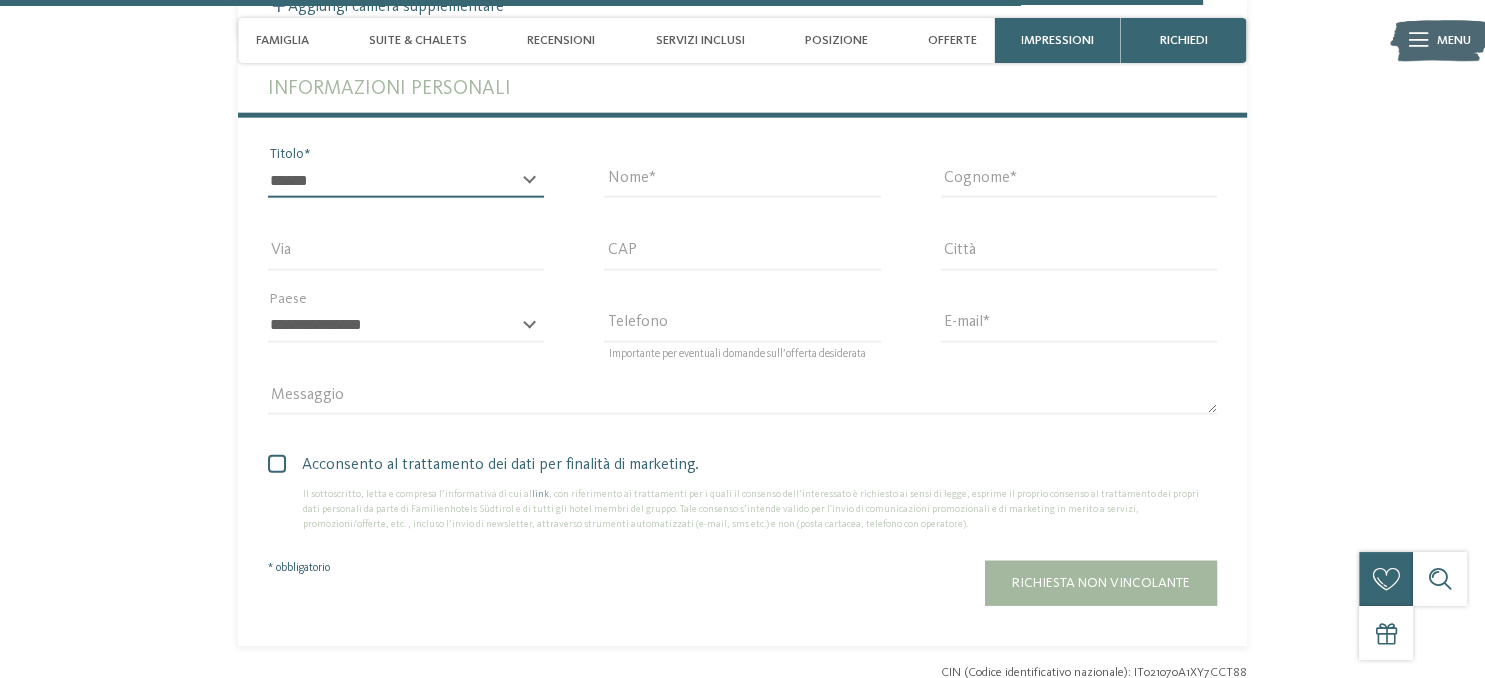 click on "********" at bounding box center [0, 0] 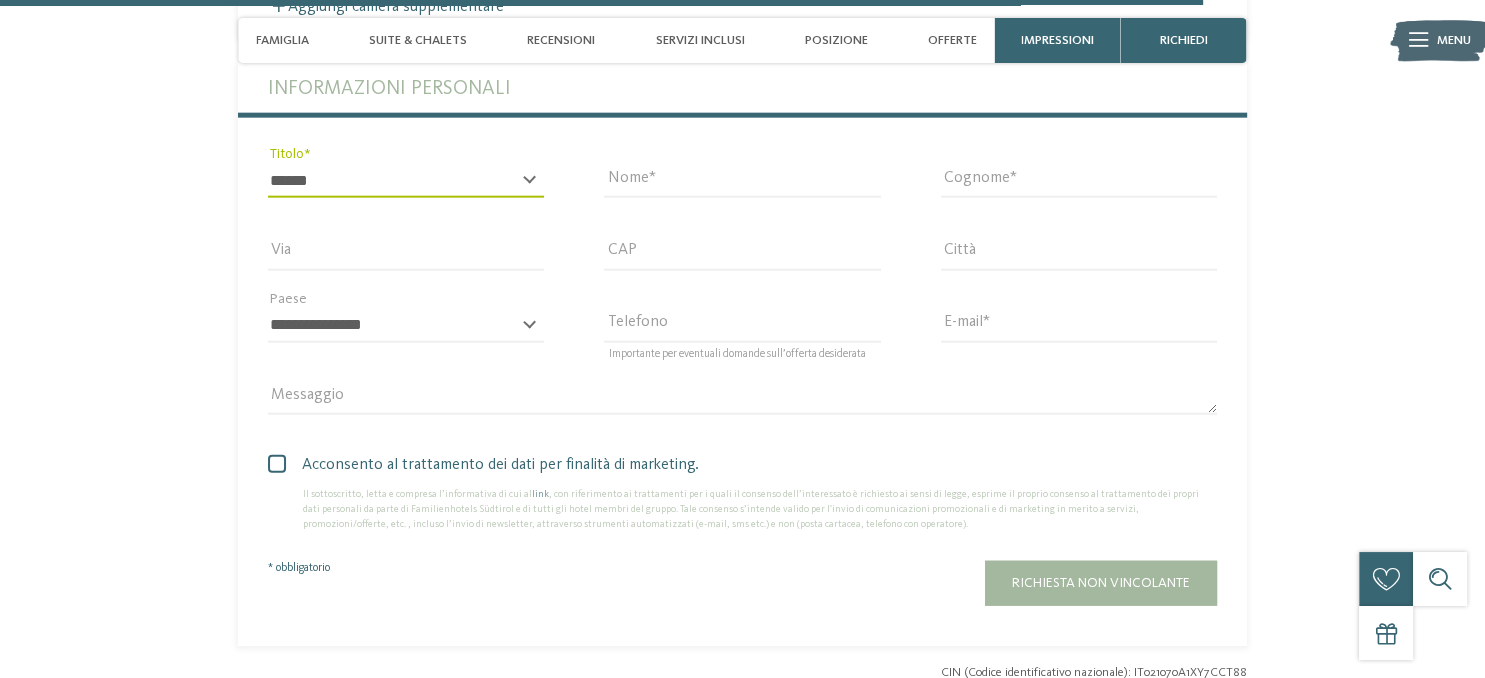 click on "Nome" at bounding box center [742, 190] 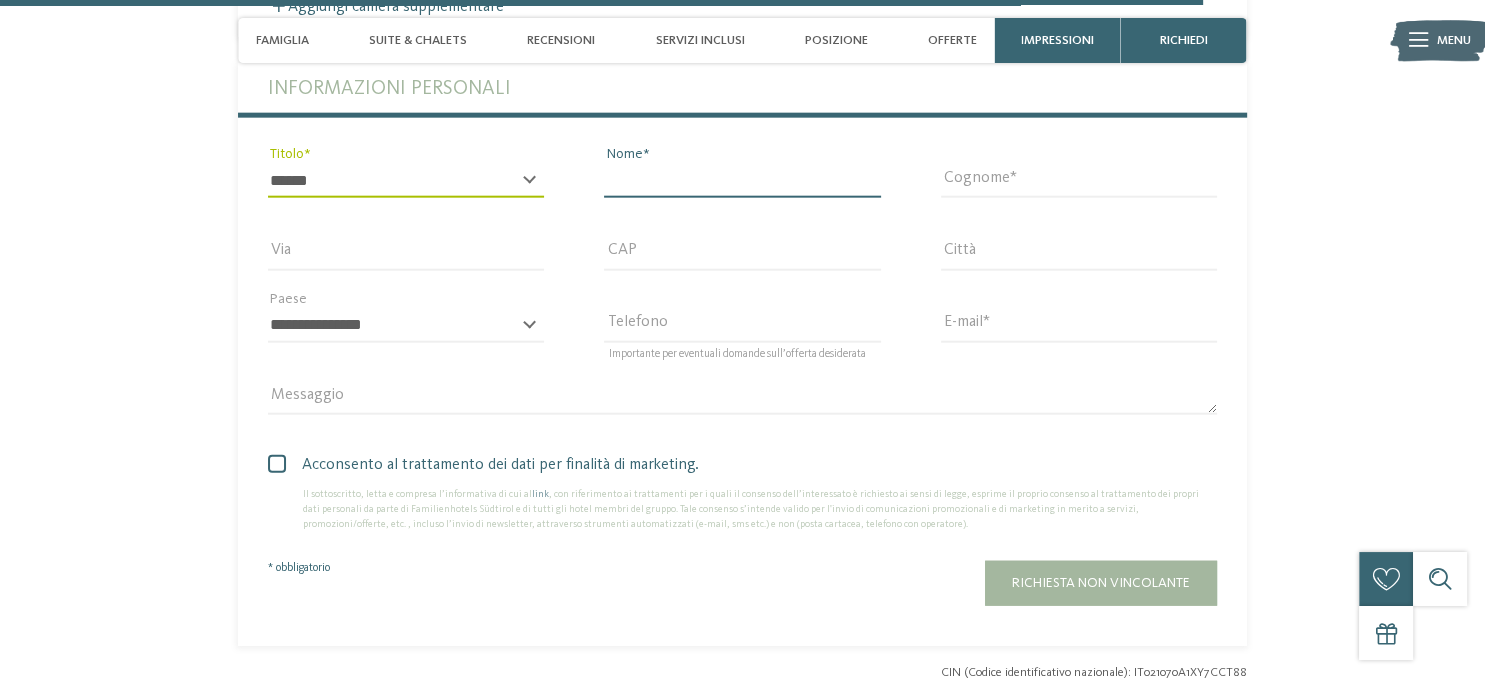 click on "Nome" at bounding box center (742, 181) 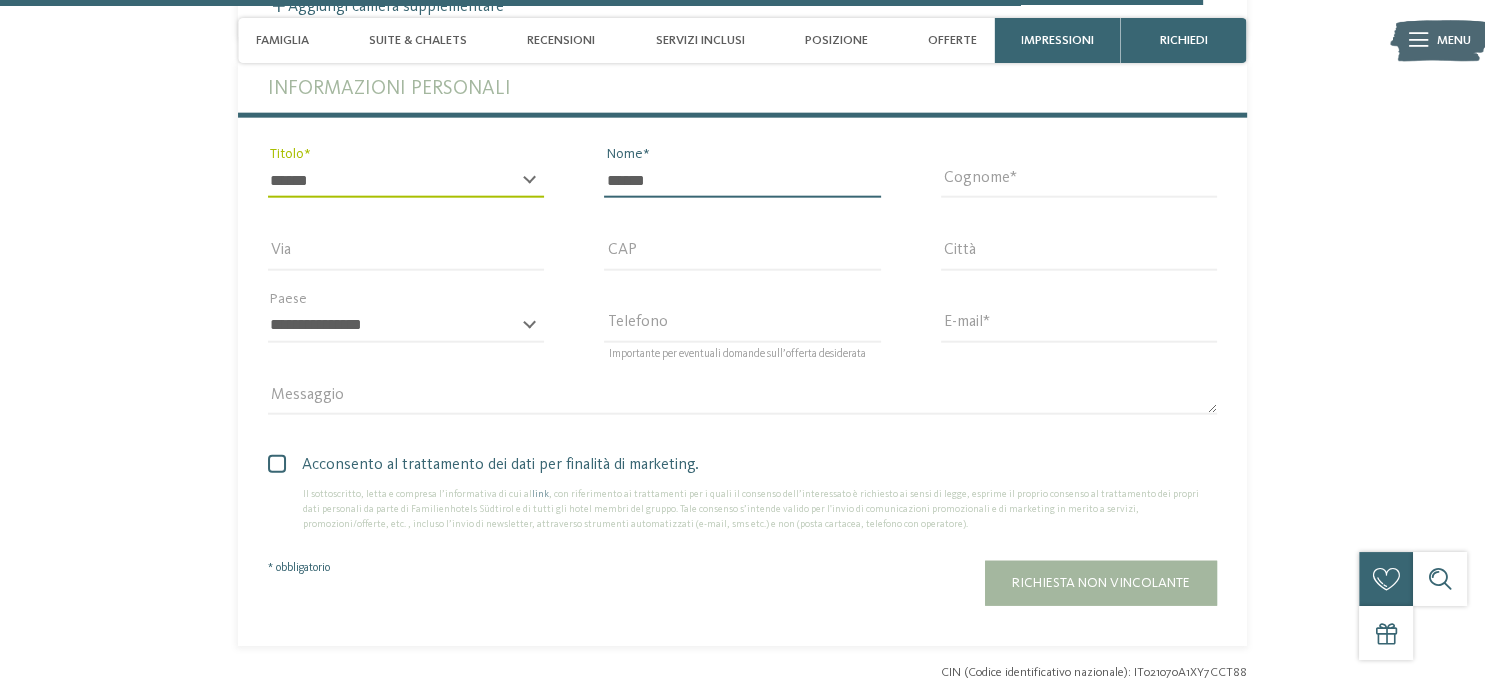type on "*****" 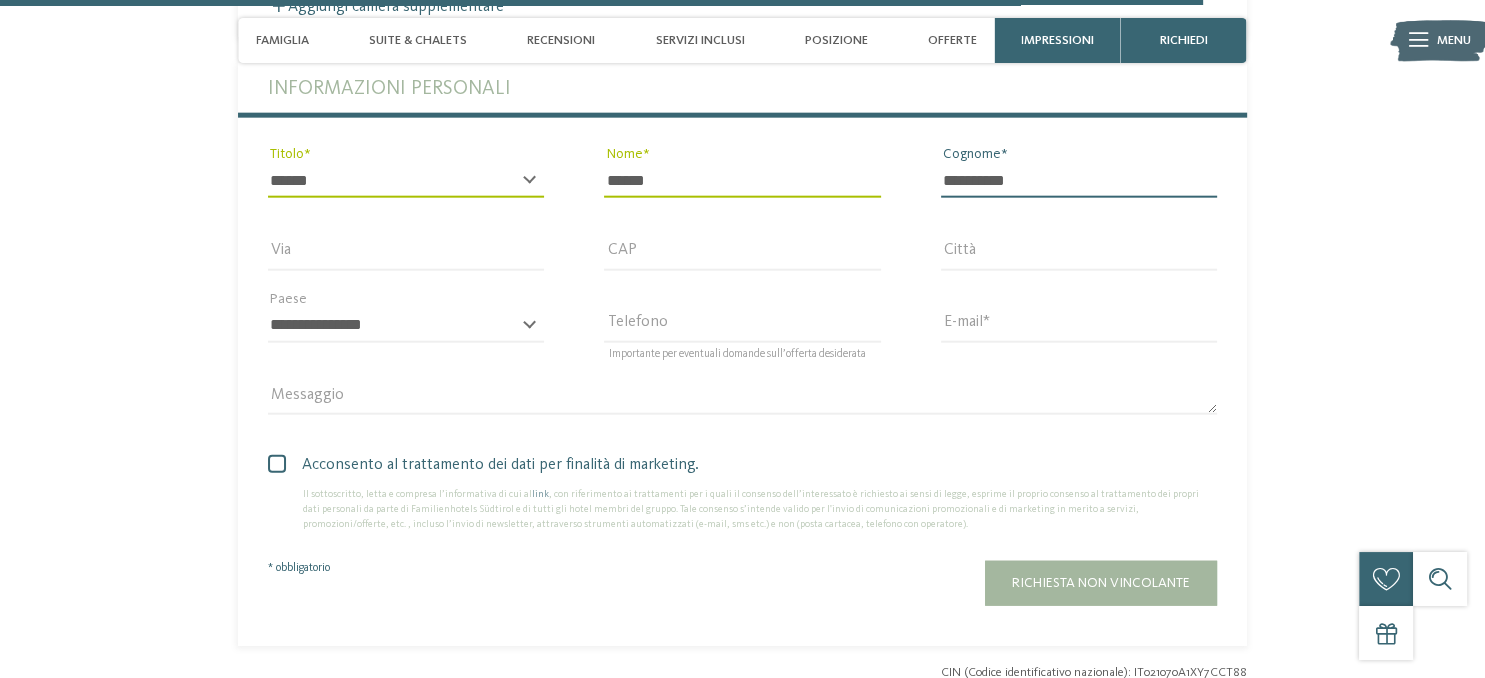 type on "*********" 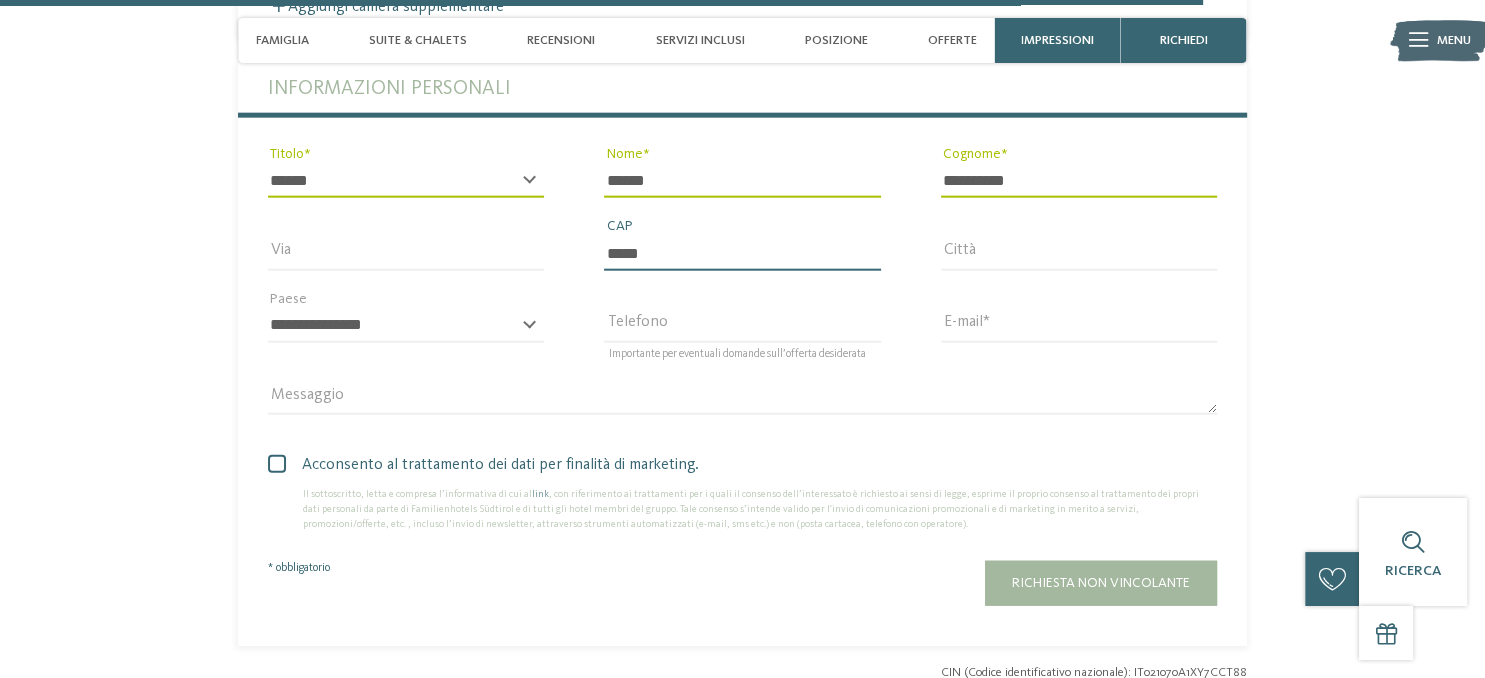 type on "*****" 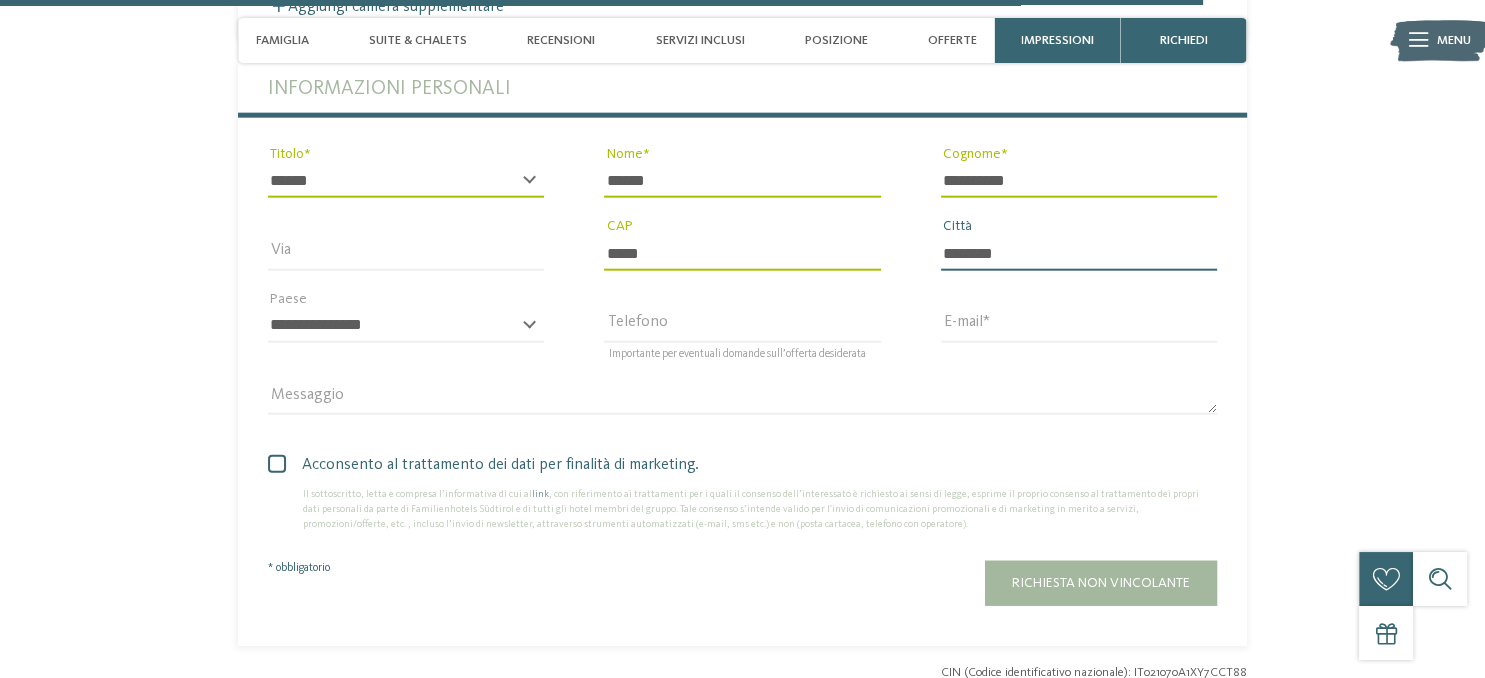 type on "*******" 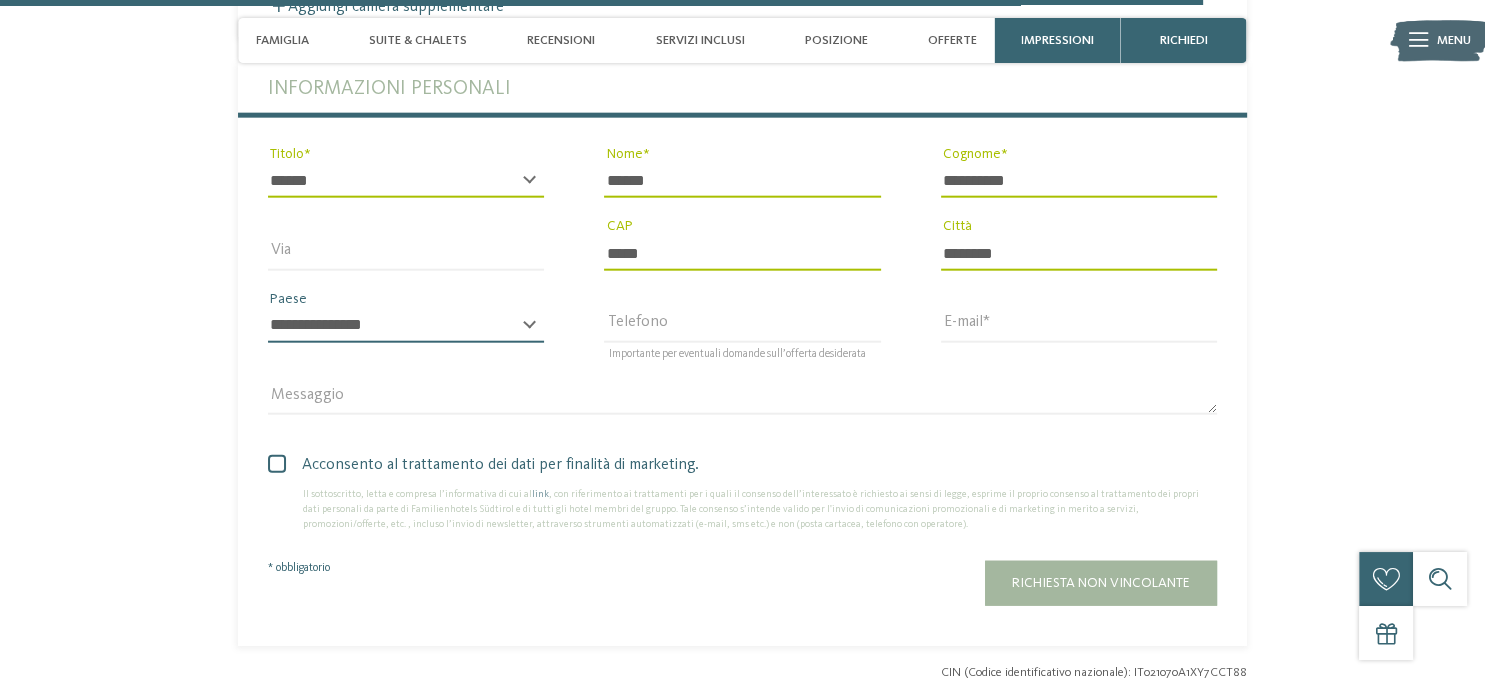 select on "**" 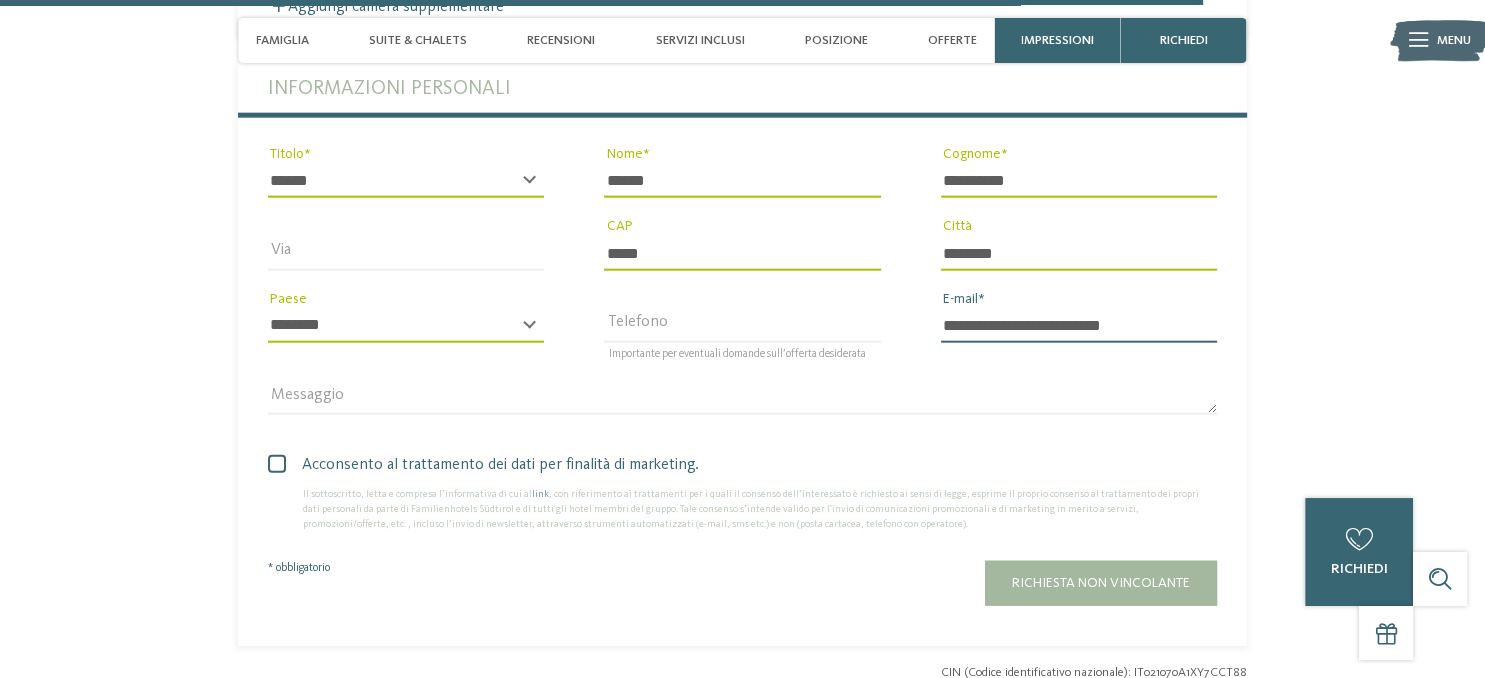 type on "**********" 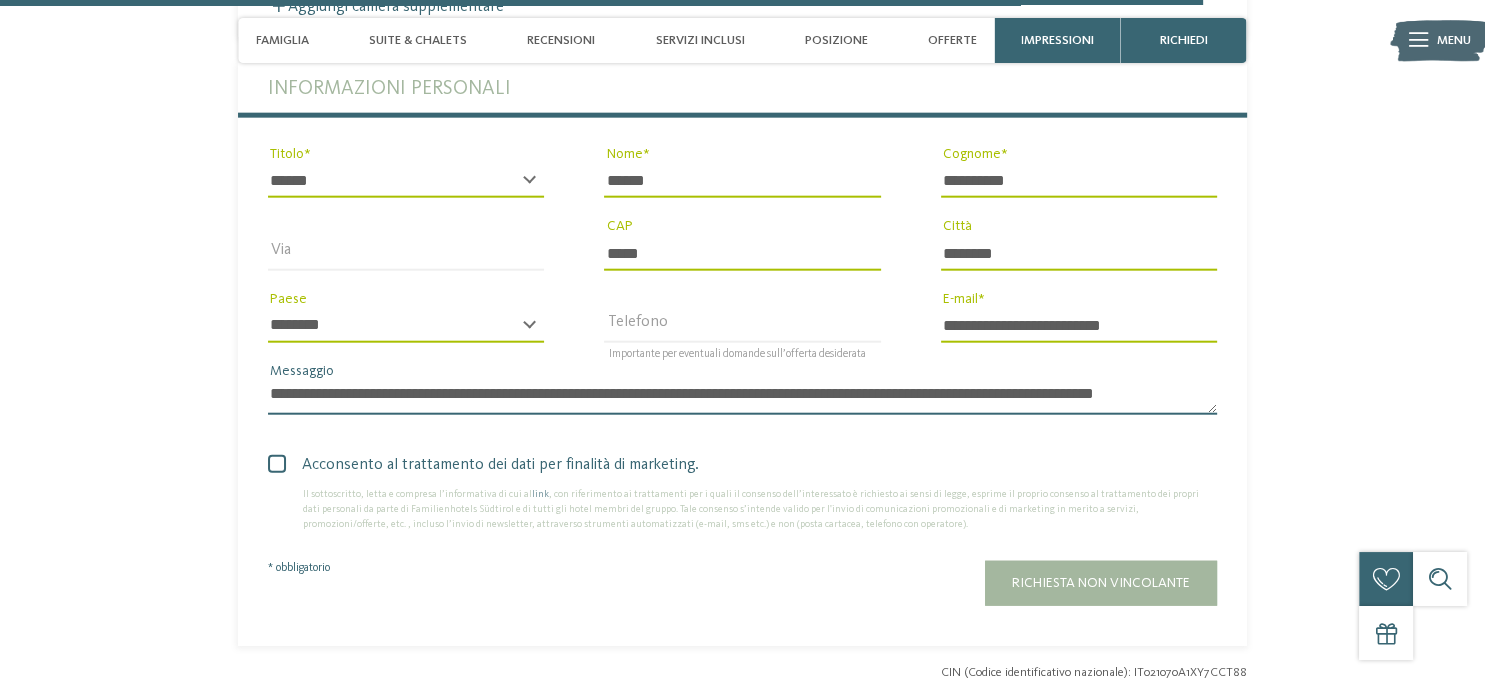 click on "**********" at bounding box center (742, 398) 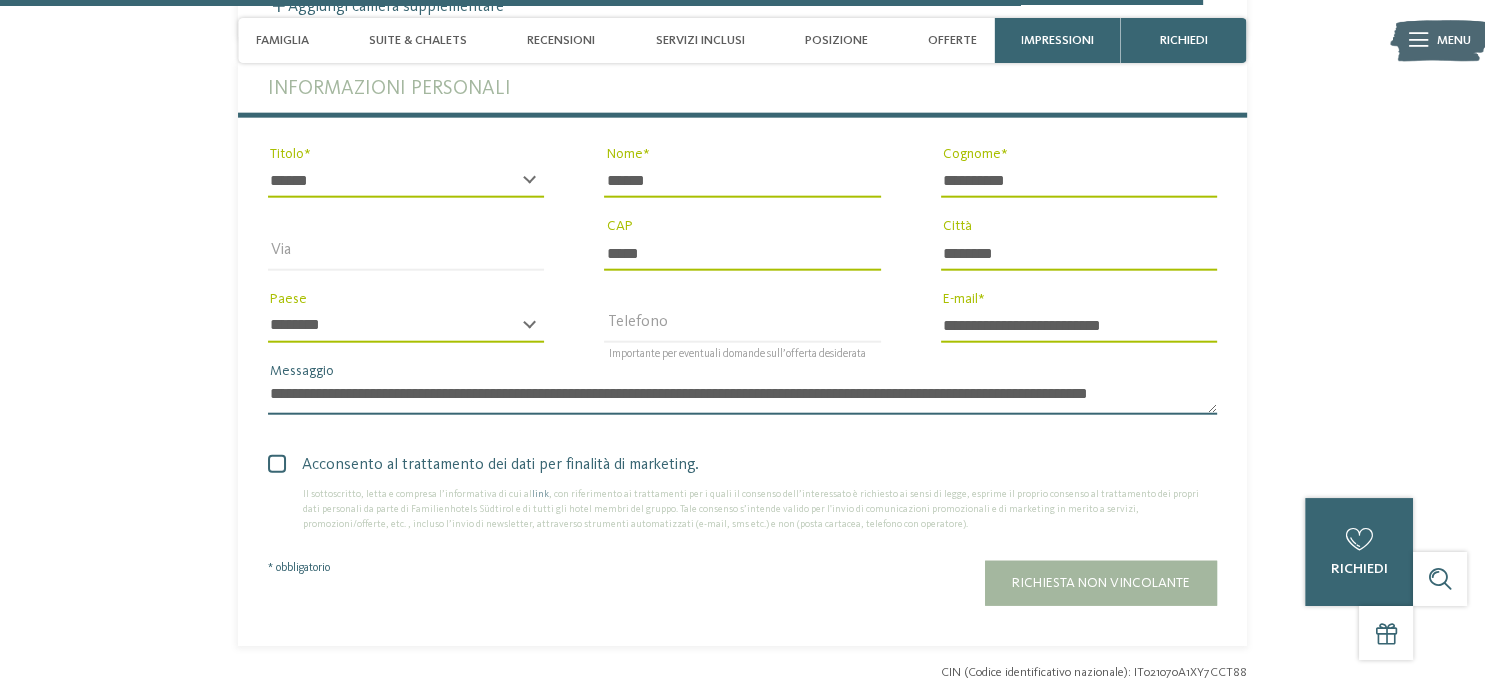 type on "**********" 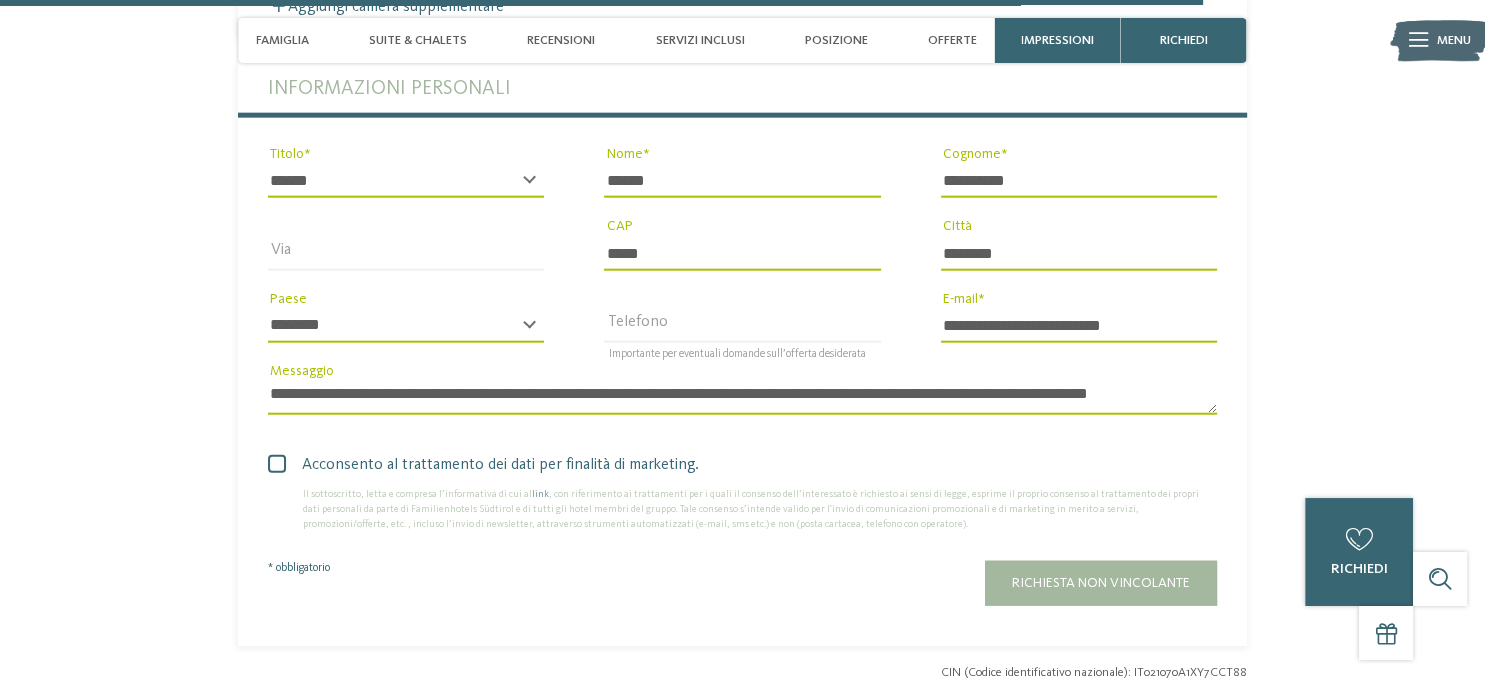 click at bounding box center (277, 464) 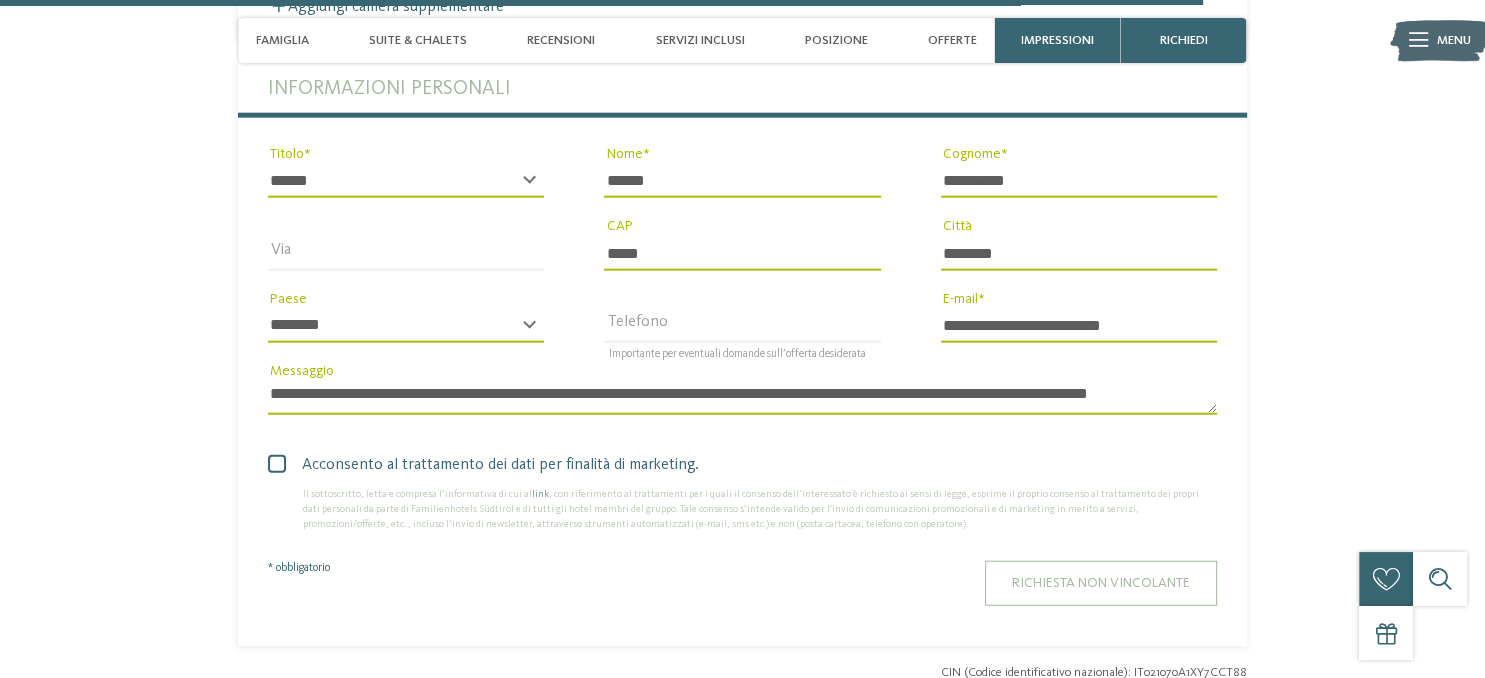 click on "Richiesta non vincolante" at bounding box center (1101, 583) 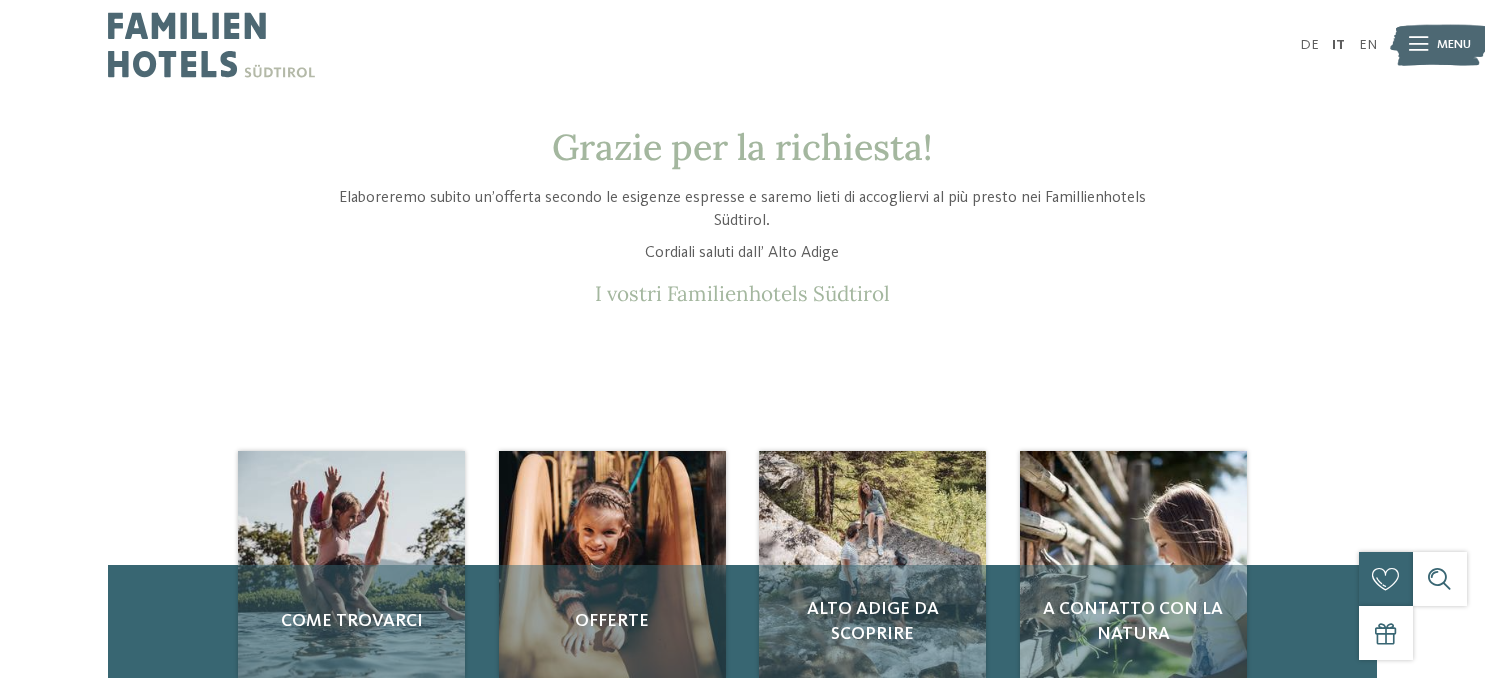 scroll, scrollTop: 0, scrollLeft: 0, axis: both 